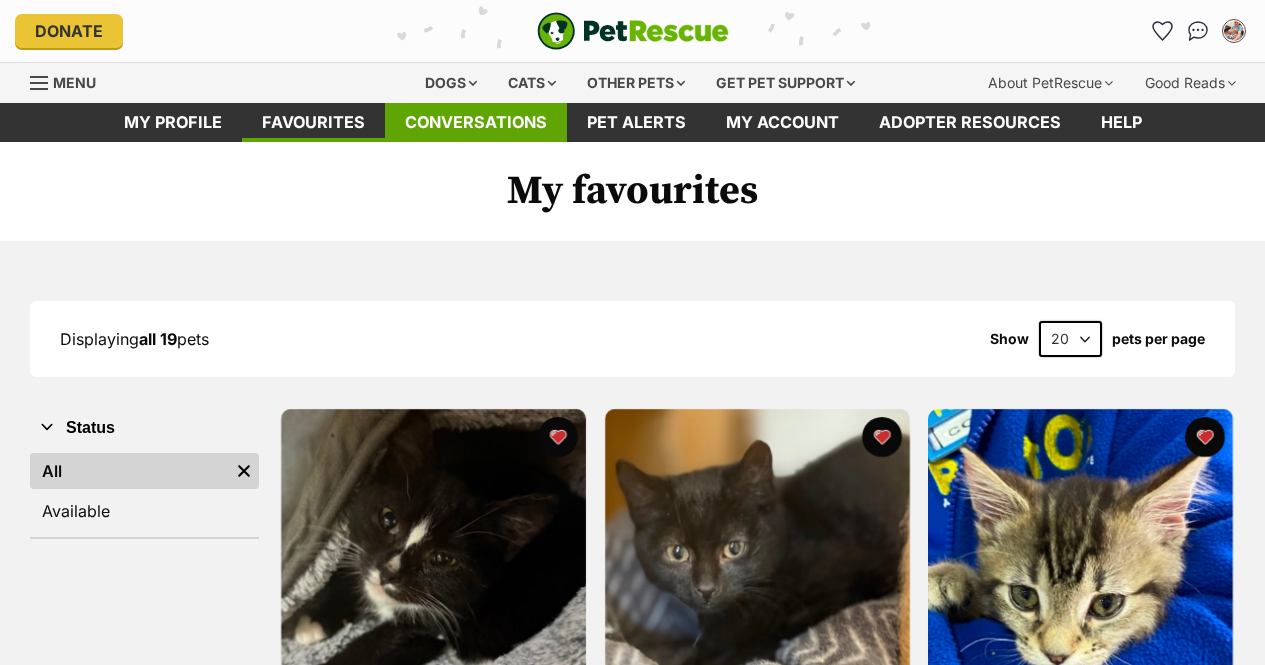 scroll, scrollTop: 0, scrollLeft: 0, axis: both 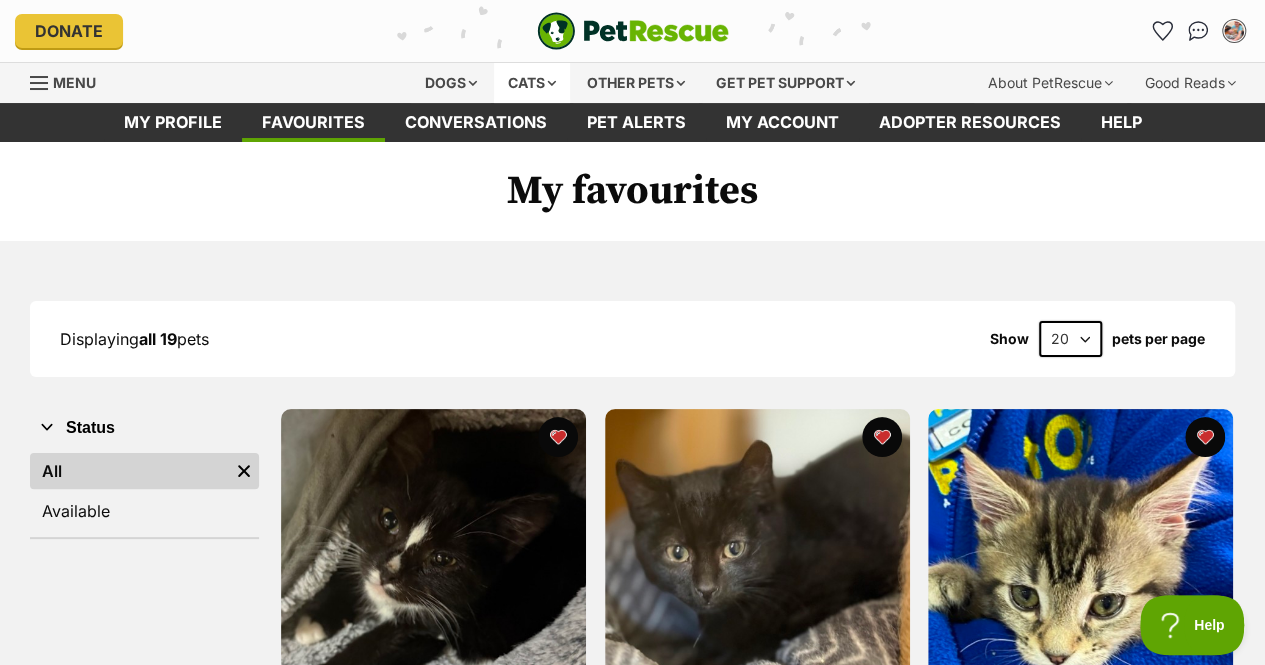 click on "Cats" at bounding box center (532, 83) 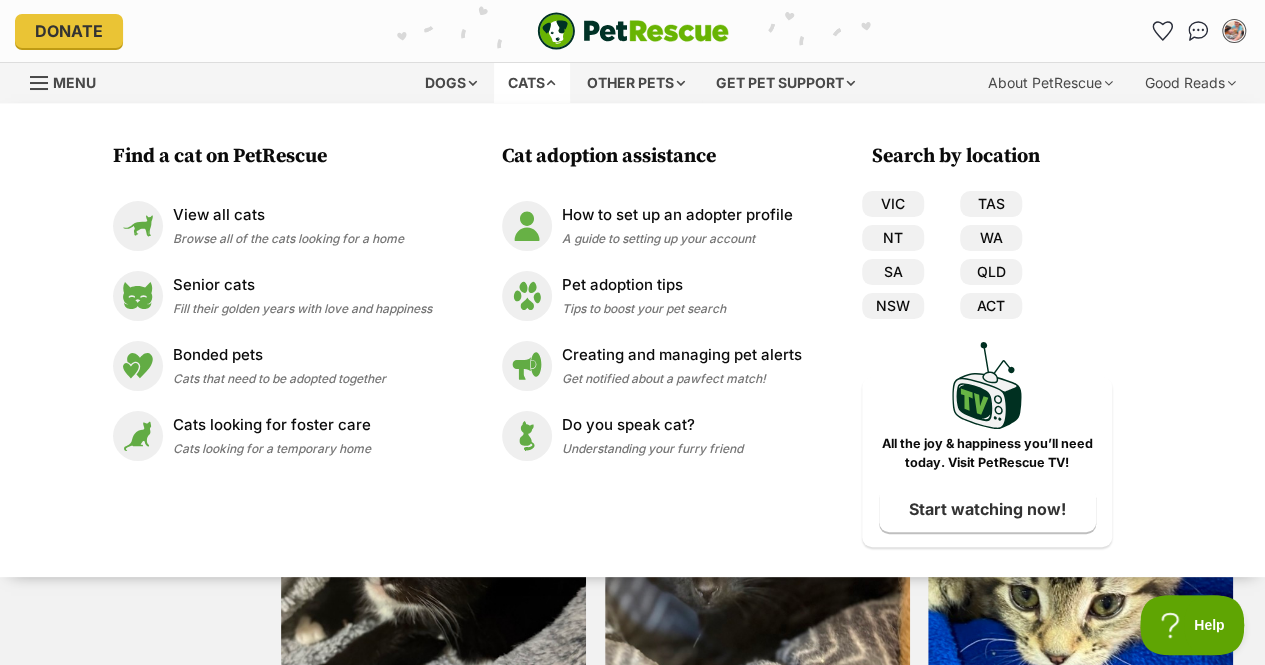 click on "Cats" at bounding box center (532, 83) 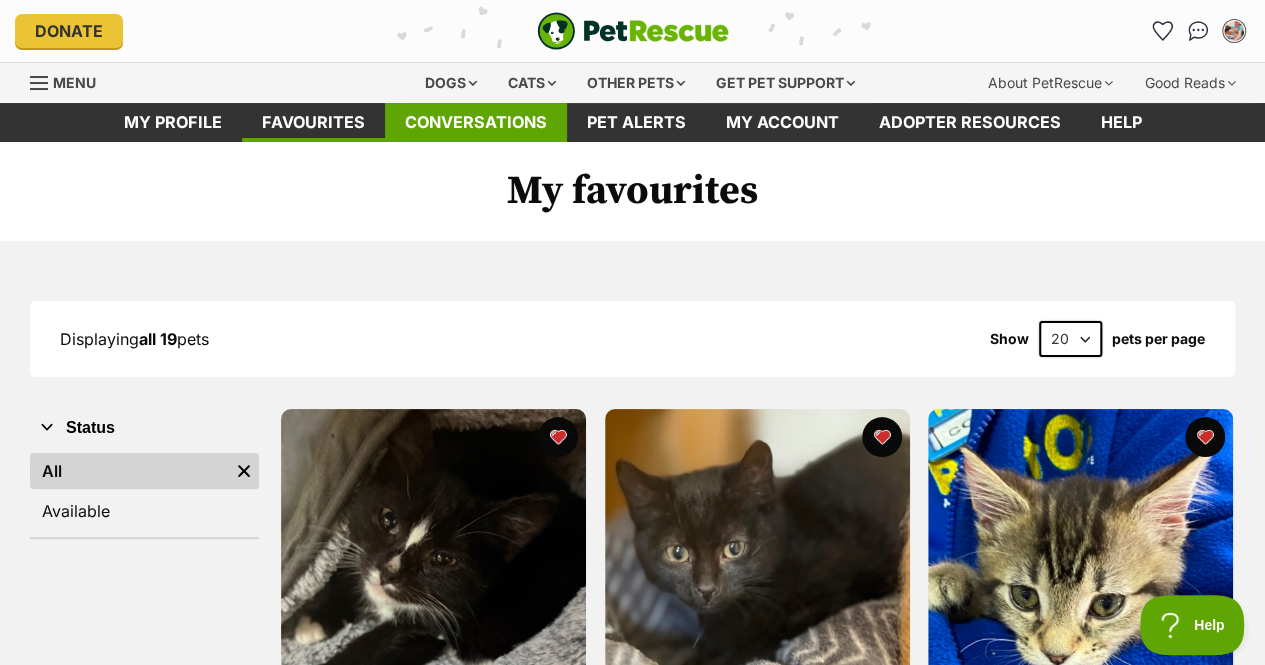 click on "Conversations" at bounding box center (476, 122) 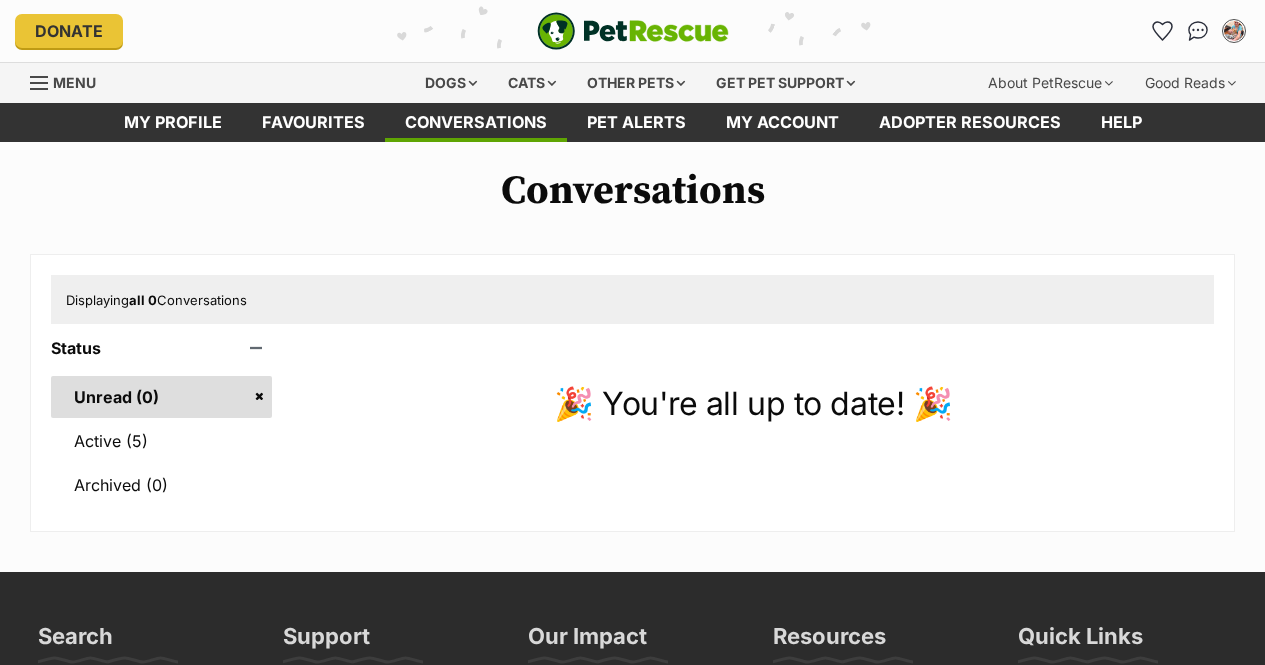 scroll, scrollTop: 0, scrollLeft: 0, axis: both 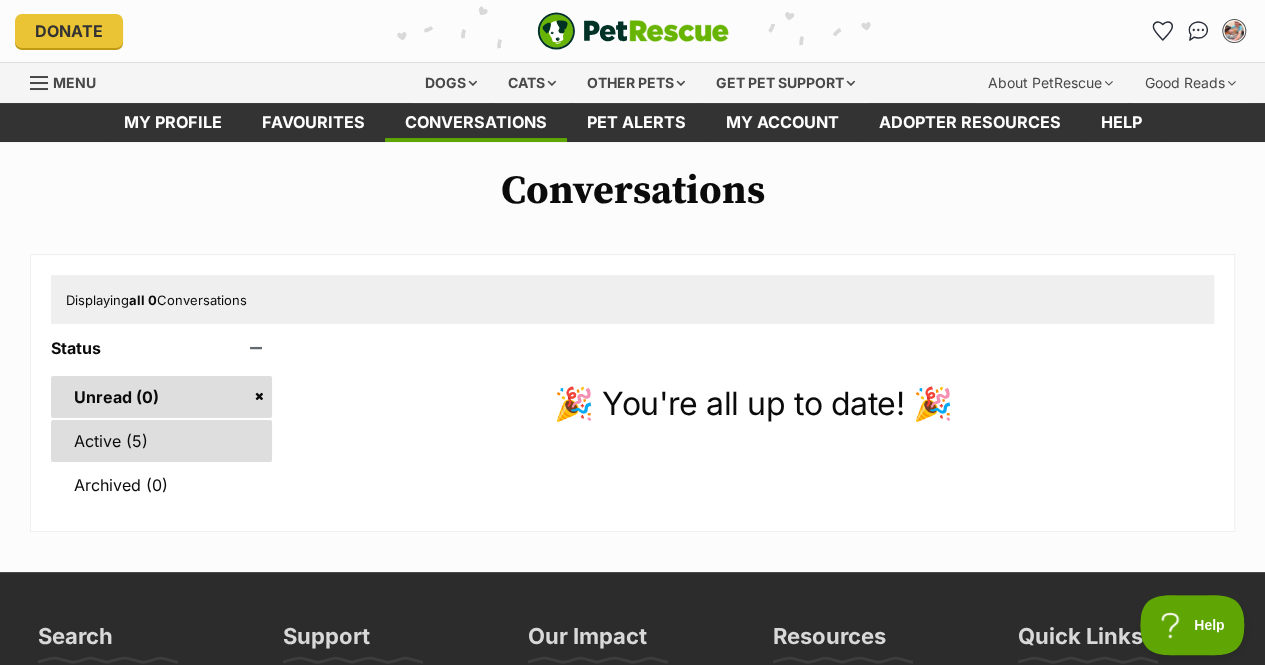 click on "Active (5)" at bounding box center [161, 441] 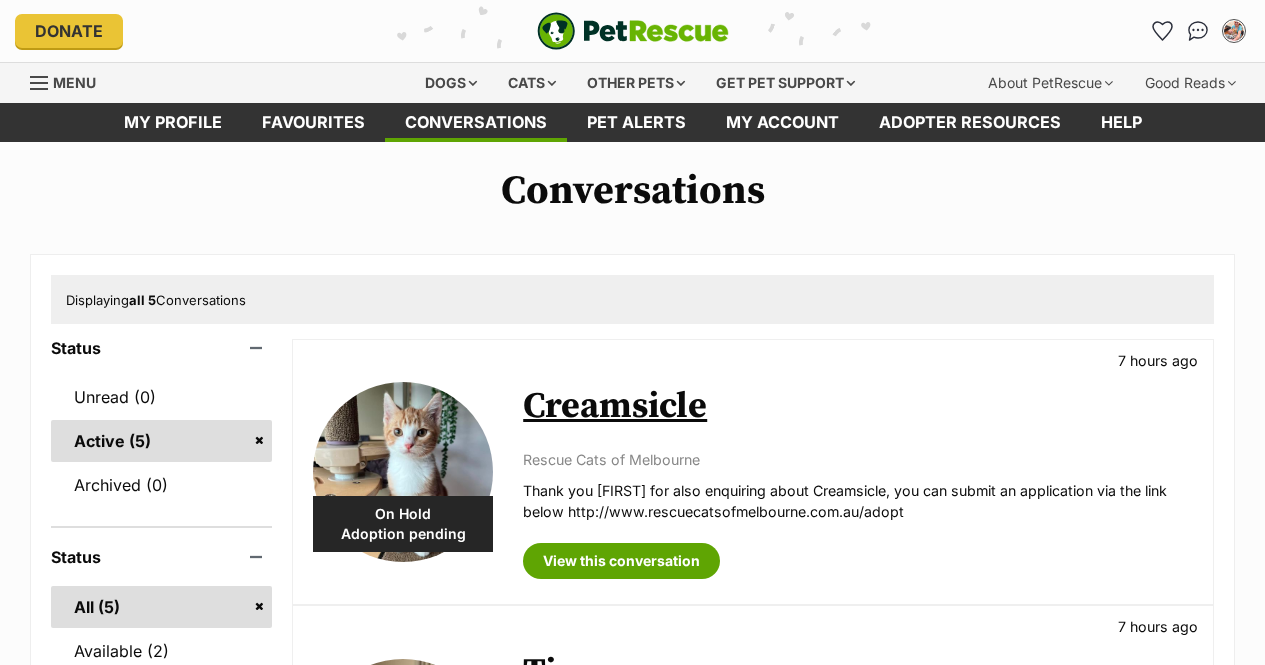 scroll, scrollTop: 0, scrollLeft: 0, axis: both 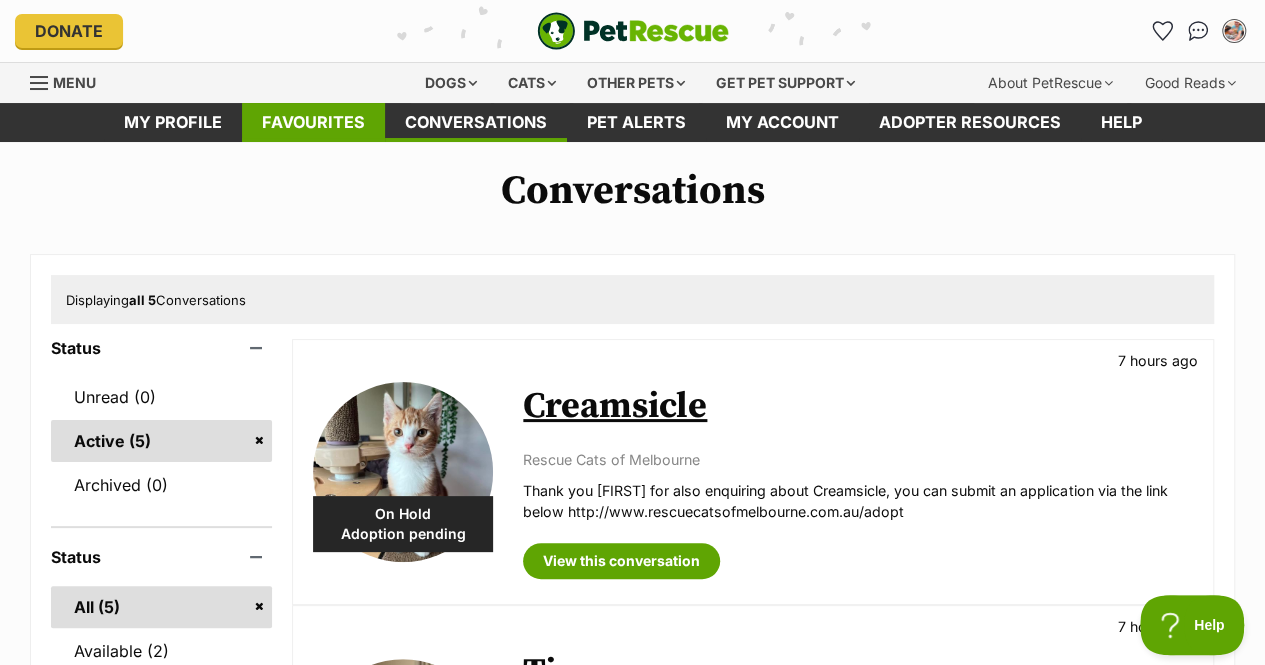 click on "Favourites" at bounding box center [313, 122] 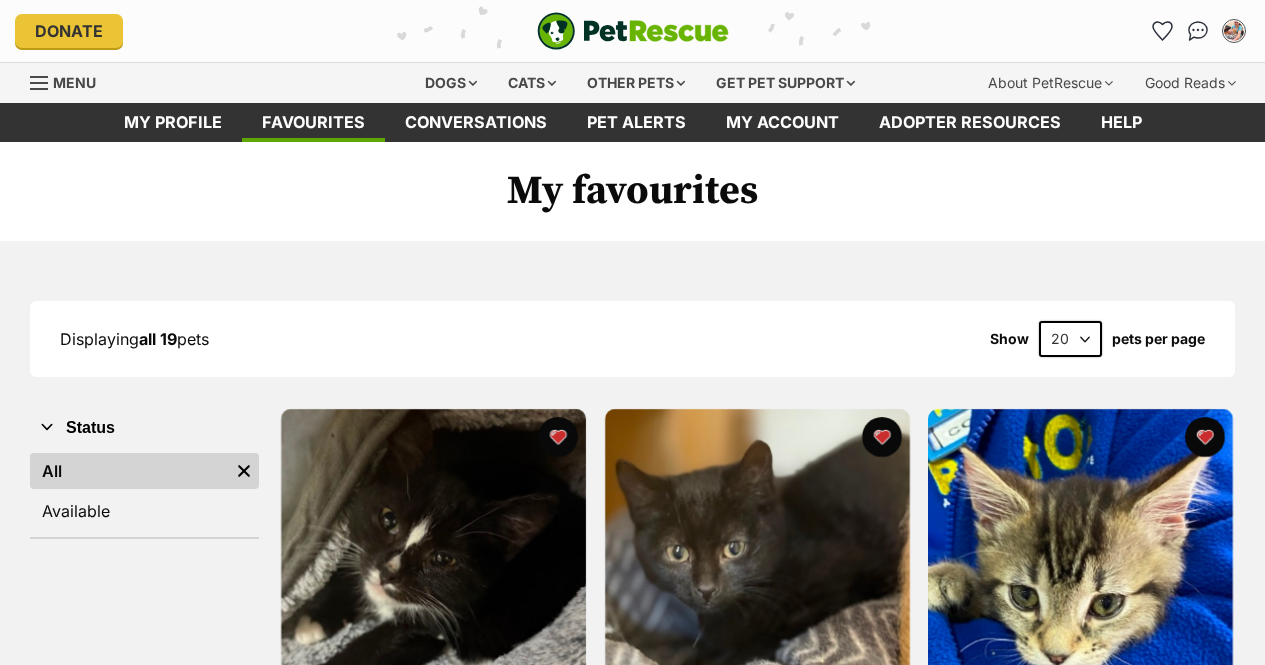 scroll, scrollTop: 0, scrollLeft: 0, axis: both 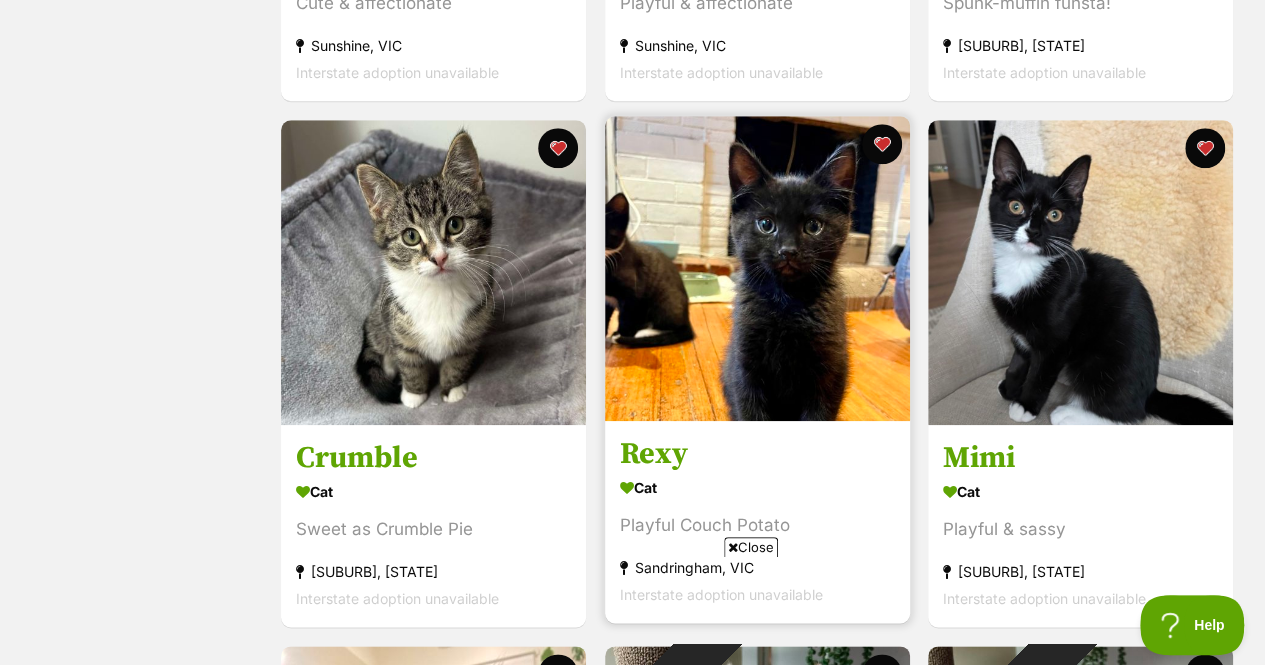click on "Rexy" at bounding box center [757, 454] 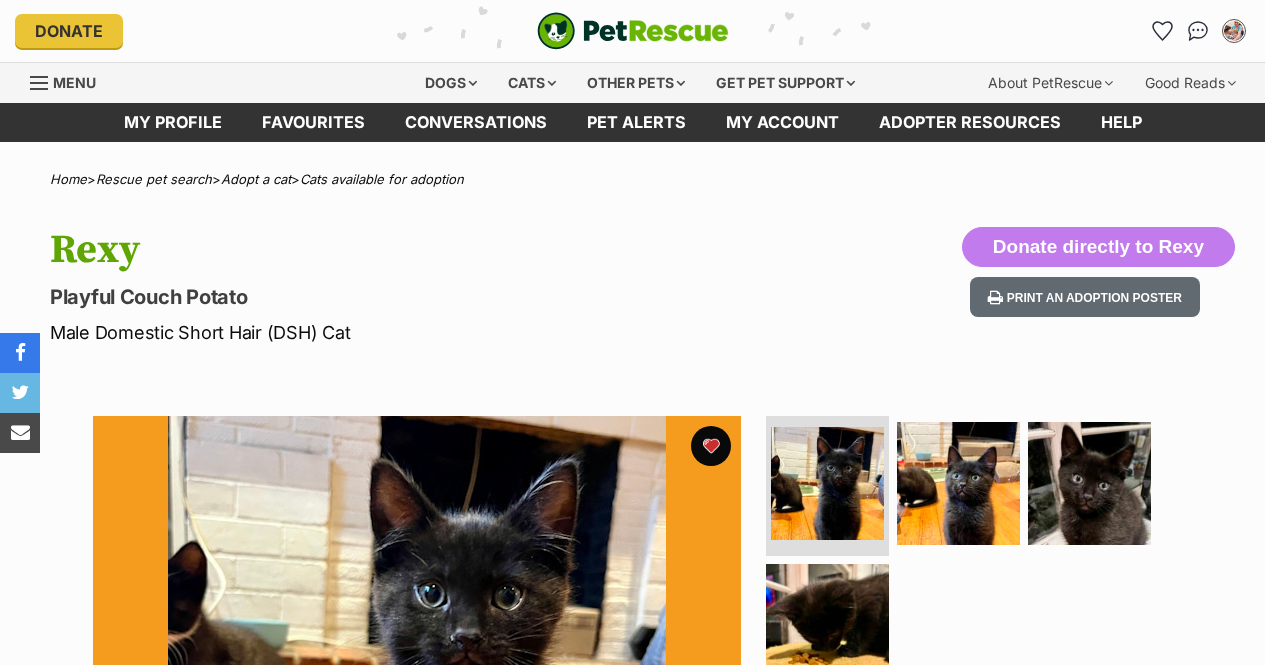 scroll, scrollTop: 0, scrollLeft: 0, axis: both 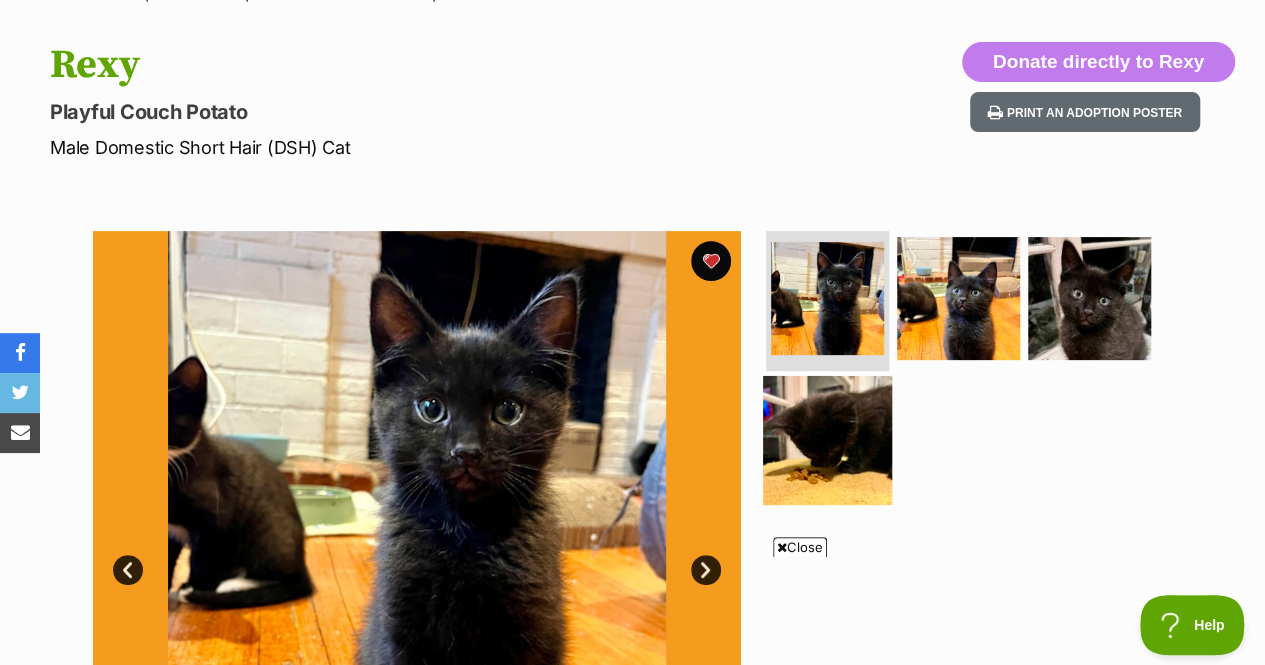click at bounding box center [827, 439] 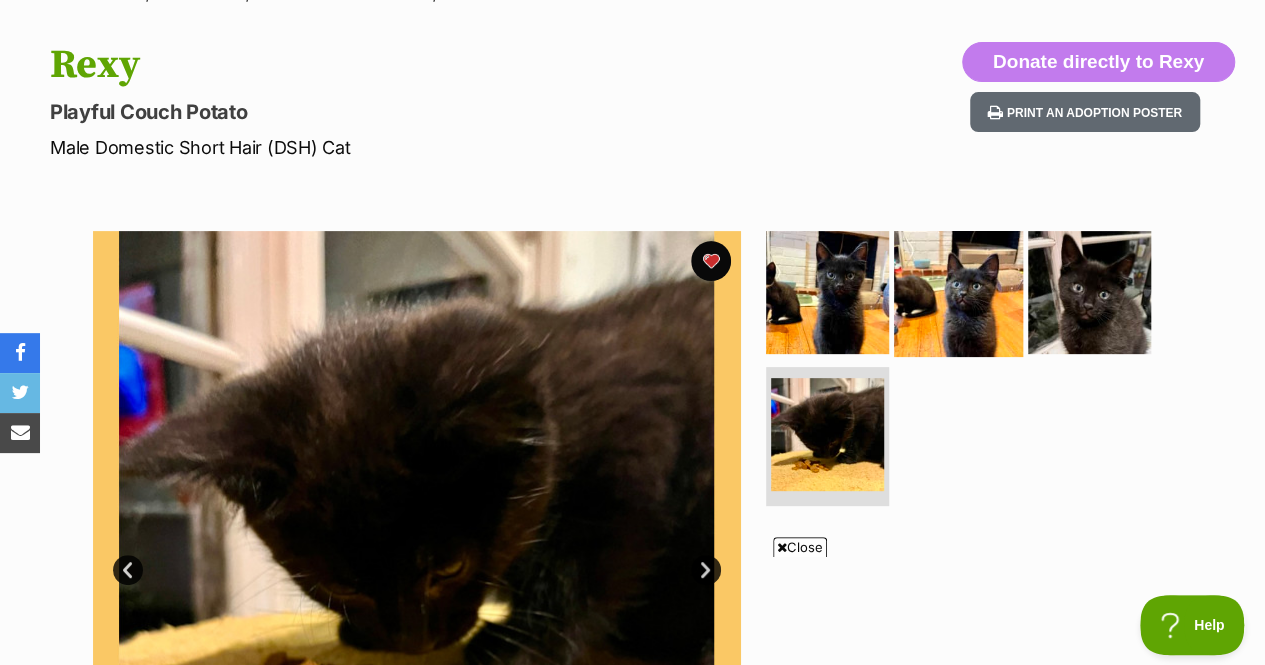 click at bounding box center (958, 292) 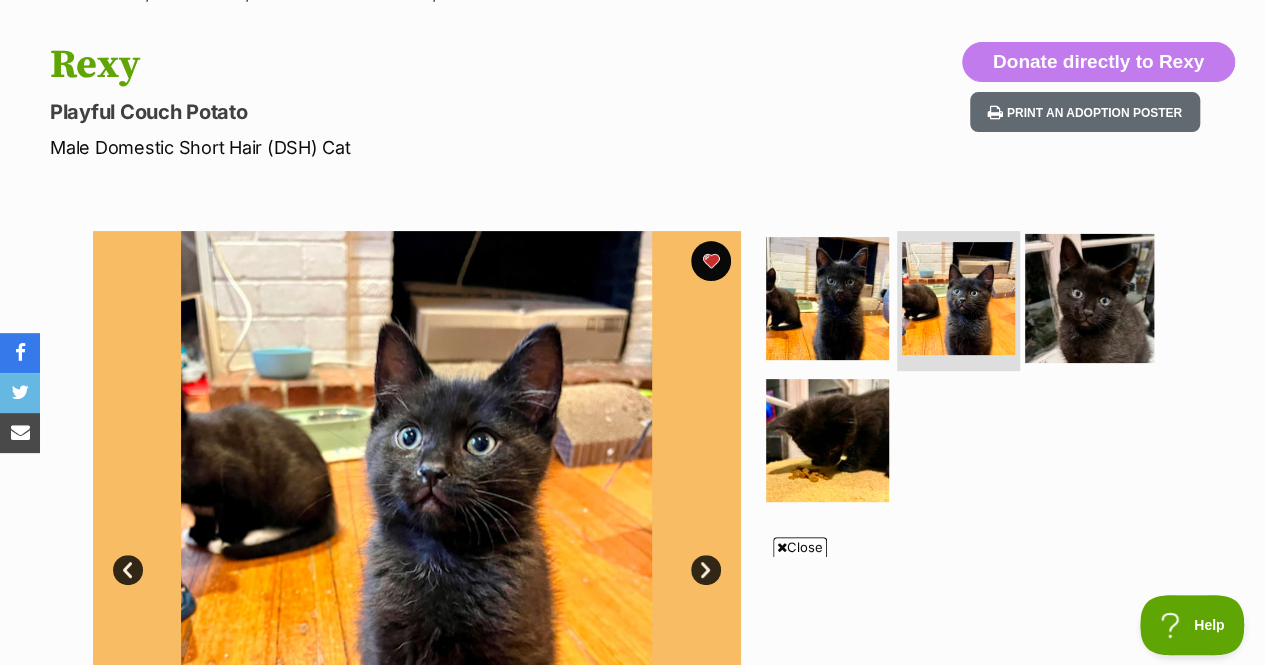 click at bounding box center [1089, 298] 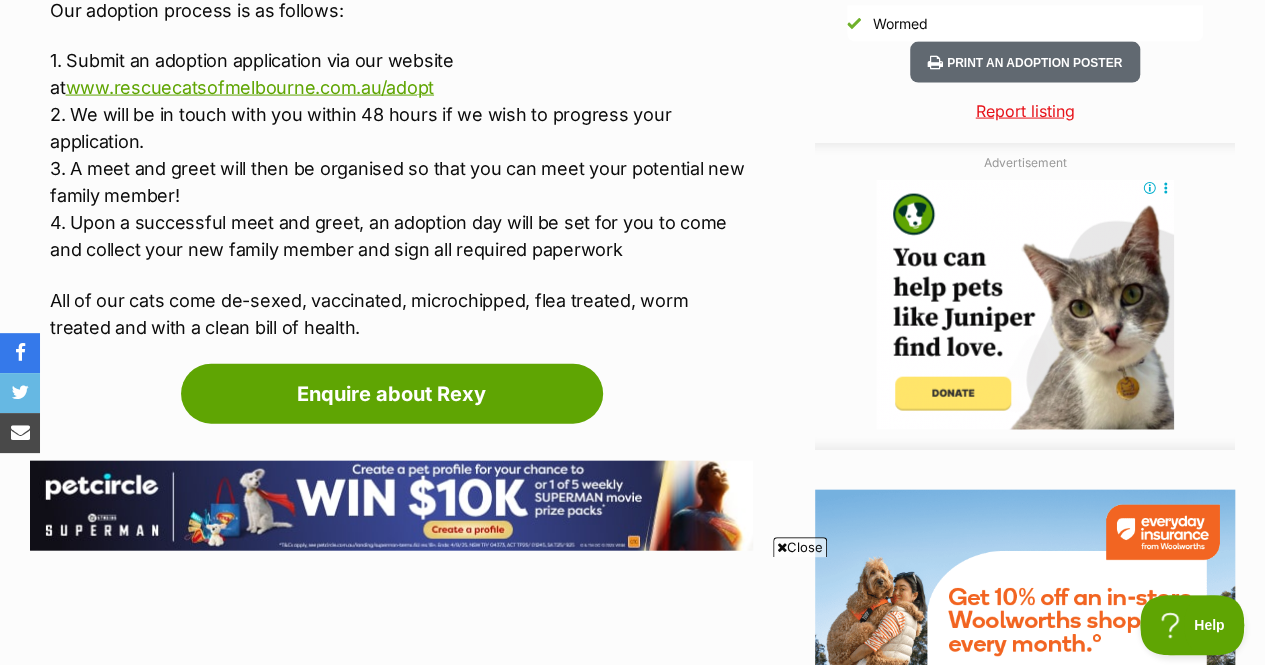 scroll, scrollTop: 2035, scrollLeft: 0, axis: vertical 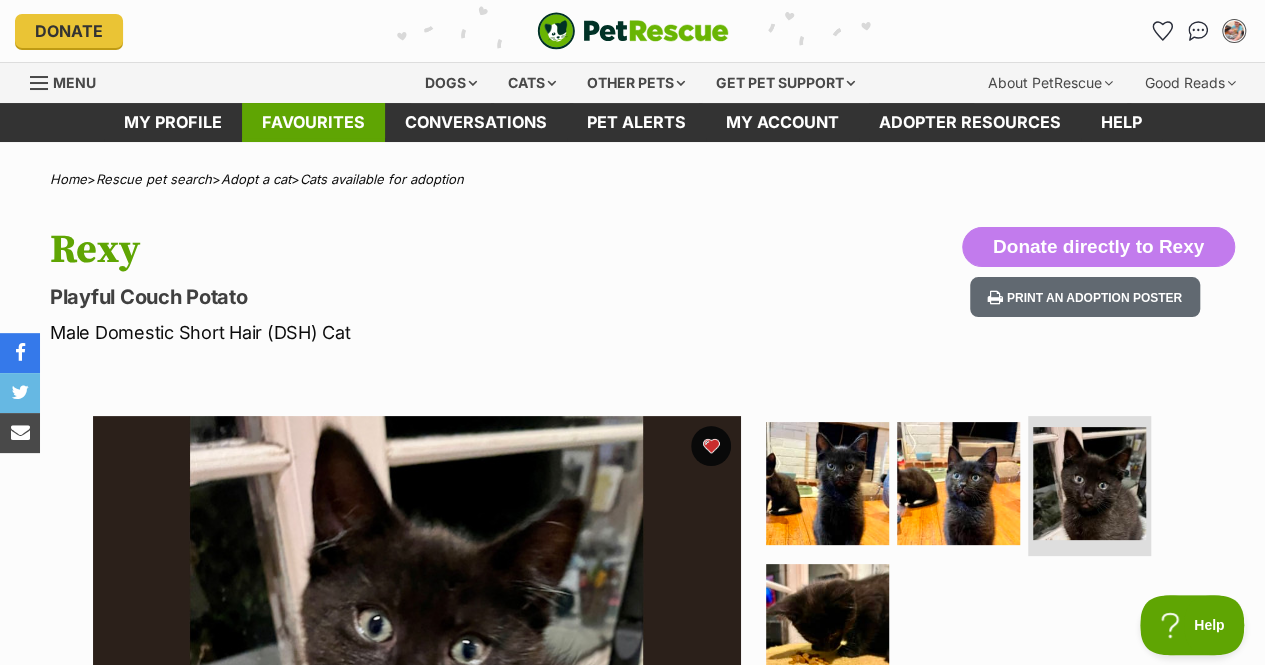 click on "Favourites" at bounding box center [313, 122] 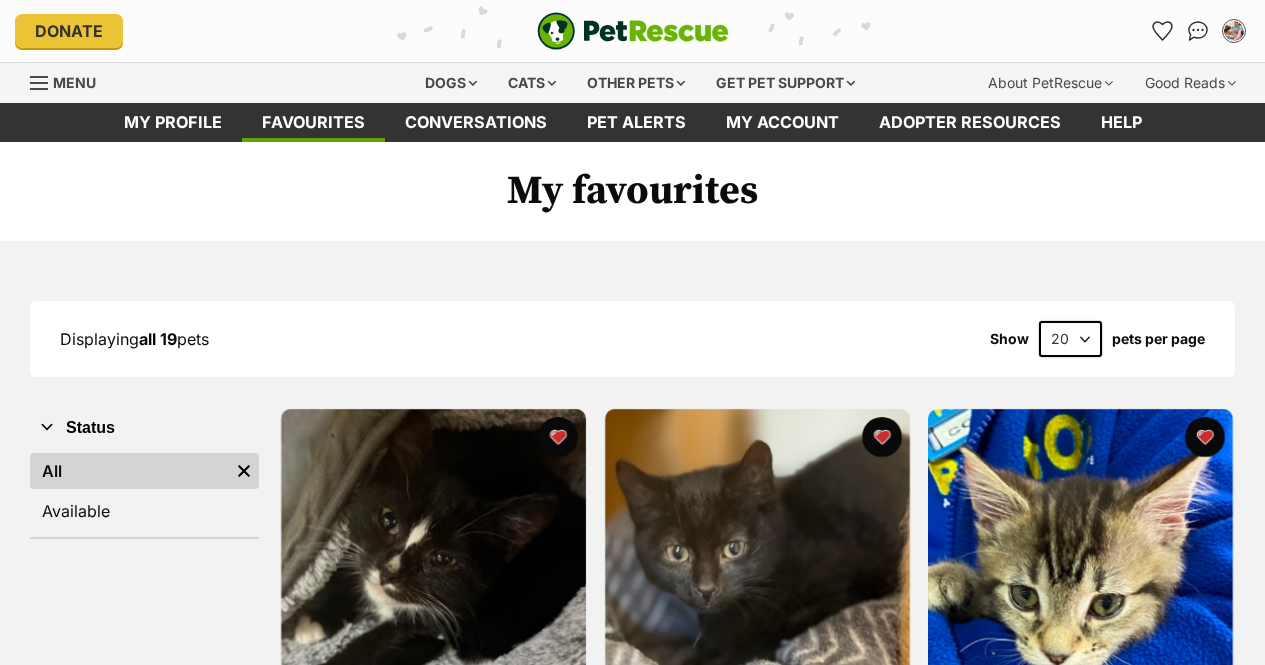scroll, scrollTop: 0, scrollLeft: 0, axis: both 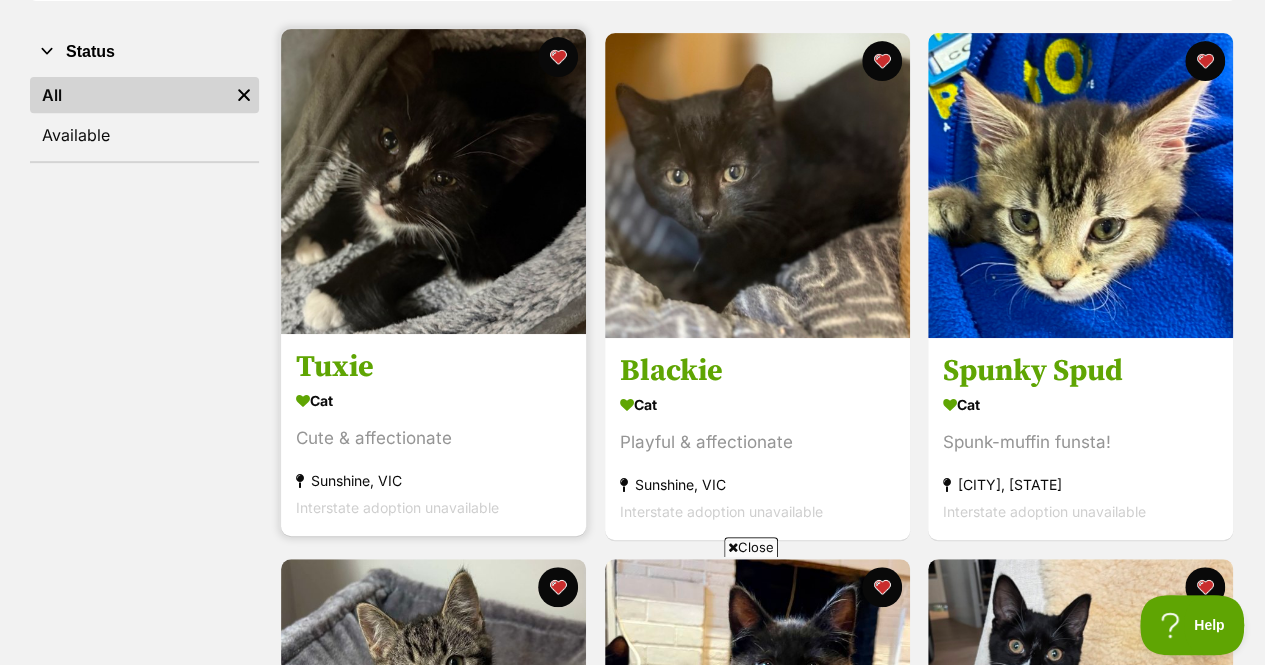 click on "Tuxie" at bounding box center [433, 367] 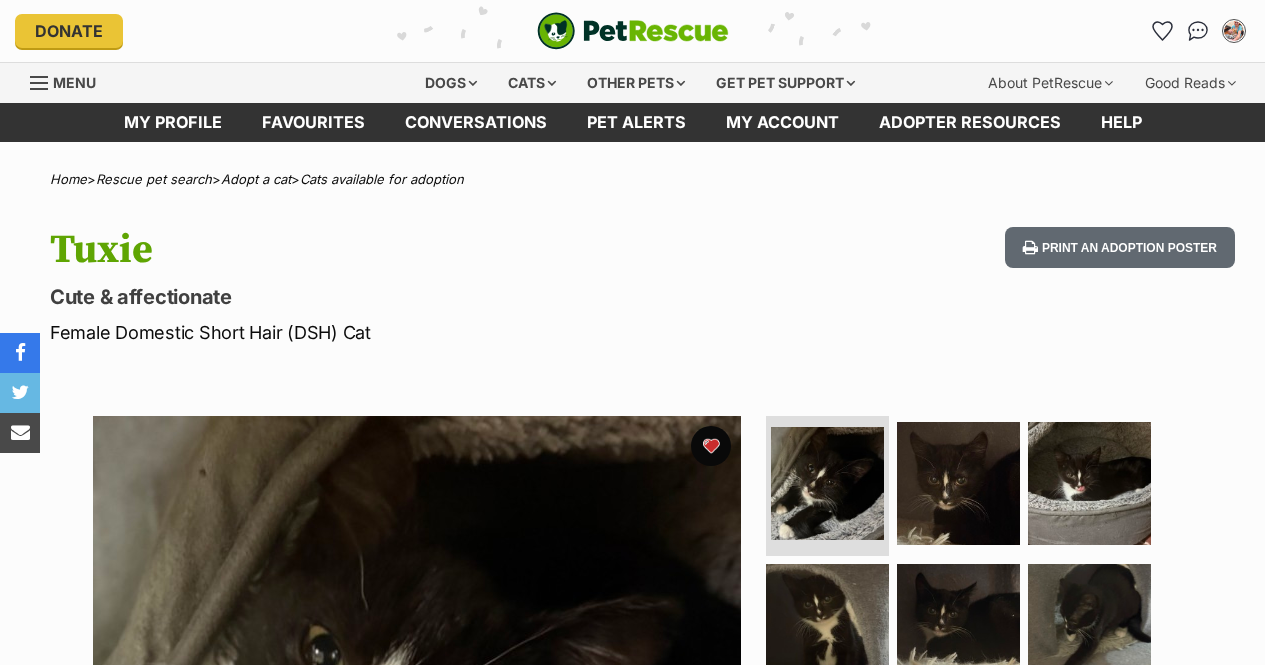 scroll, scrollTop: 0, scrollLeft: 0, axis: both 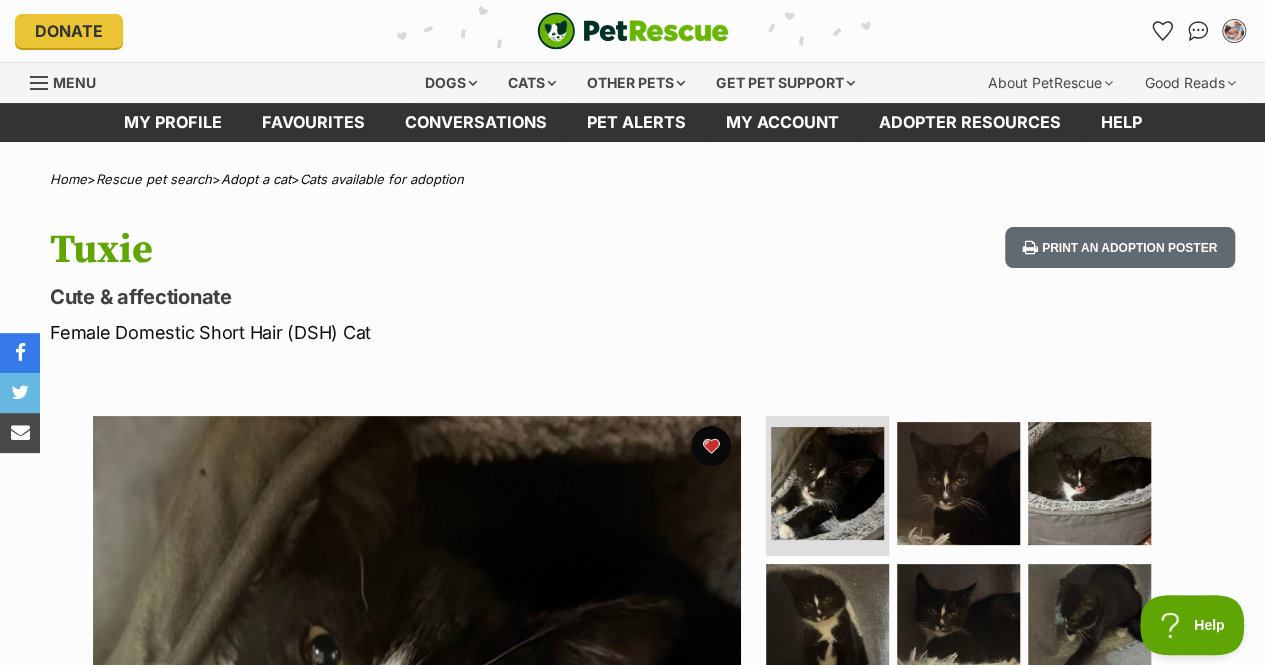 click on "Available
1
of 8 images
1
of 8 images
1
of 8 images
1
of 8 images
1
of 8 images
1
of 8 images
1
of 8 images
1
of 8 images
Next Prev 1 2 3 4 5 6 7 8" at bounding box center (633, 725) 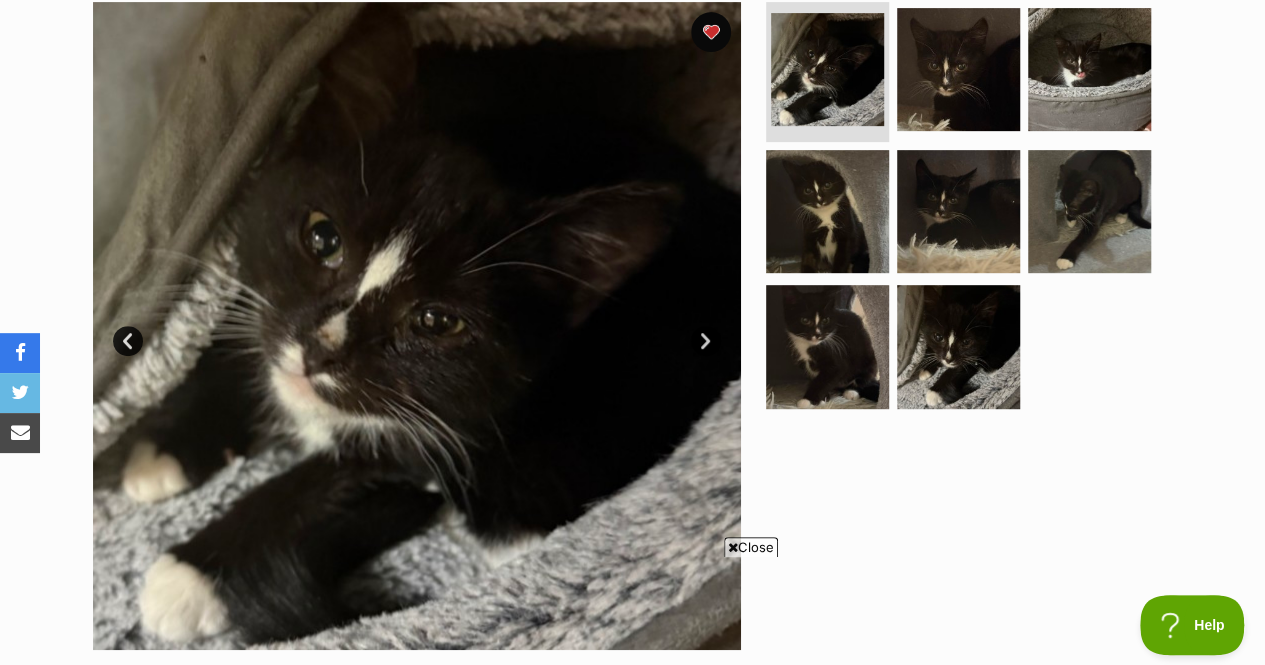 scroll, scrollTop: 0, scrollLeft: 0, axis: both 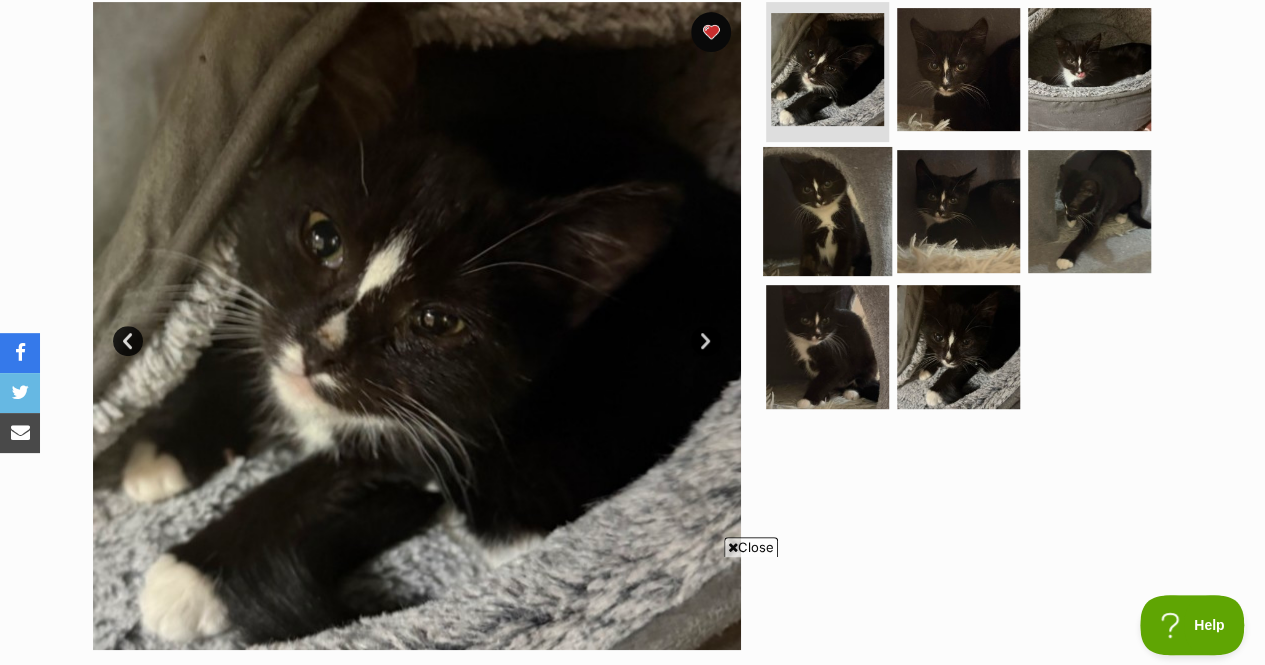 click at bounding box center (827, 210) 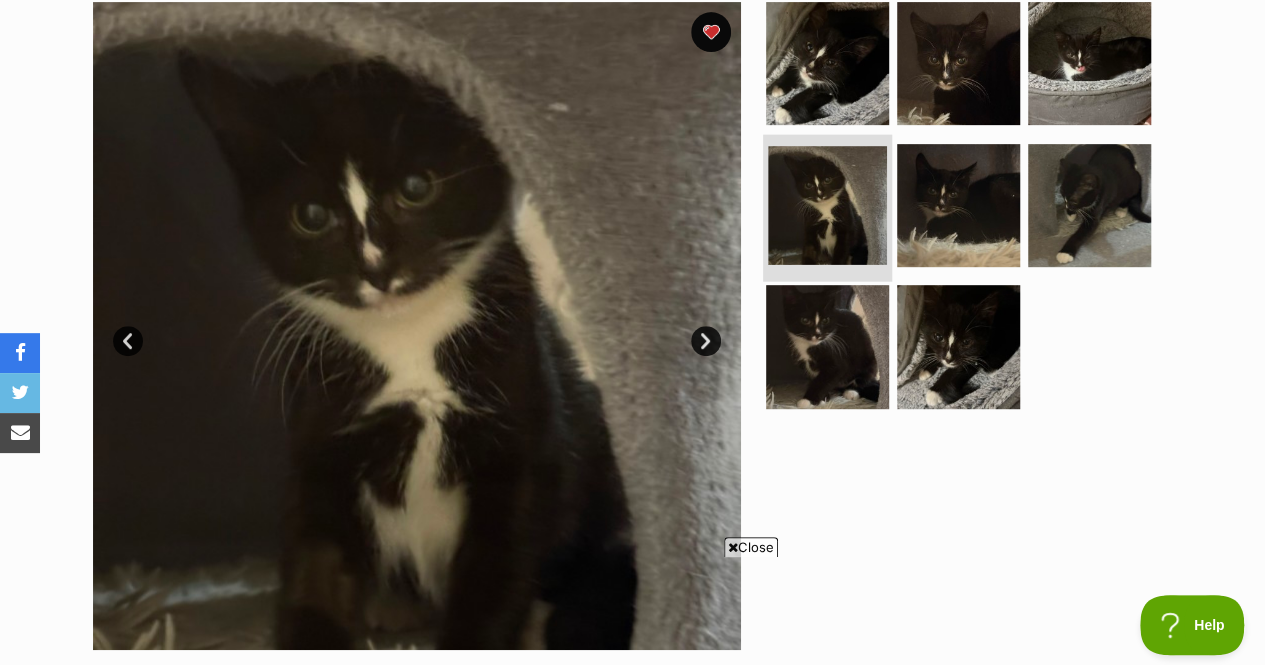 scroll, scrollTop: 0, scrollLeft: 0, axis: both 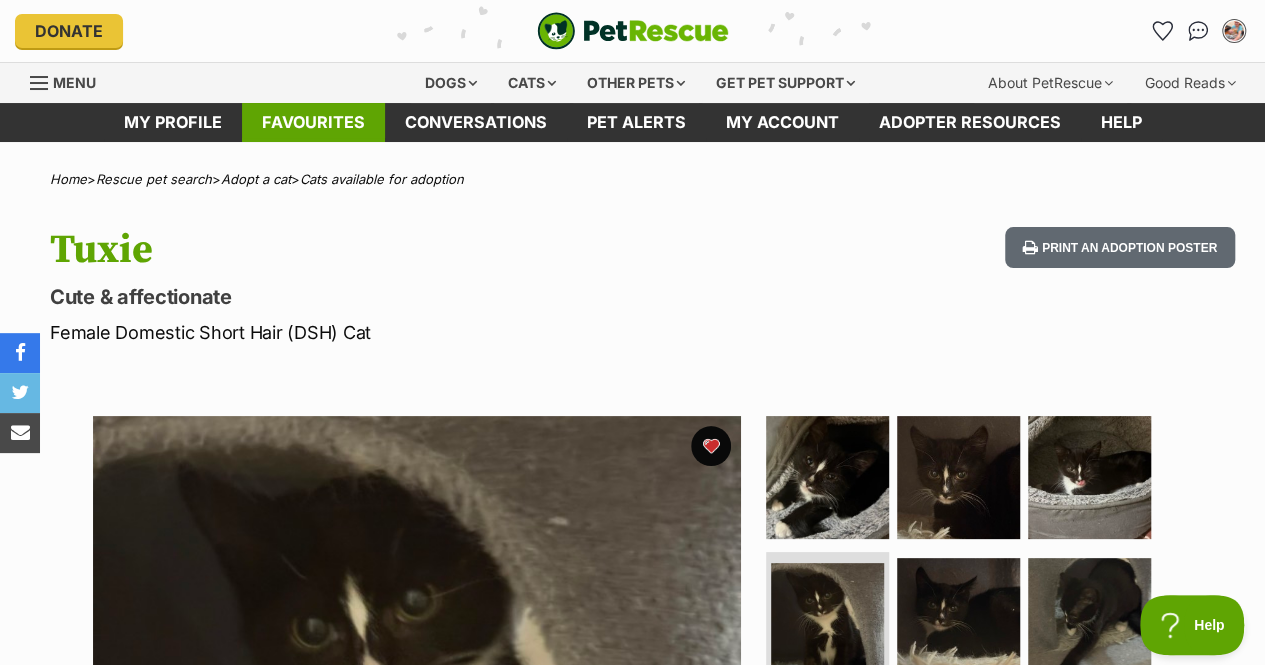 click on "Favourites" at bounding box center [313, 122] 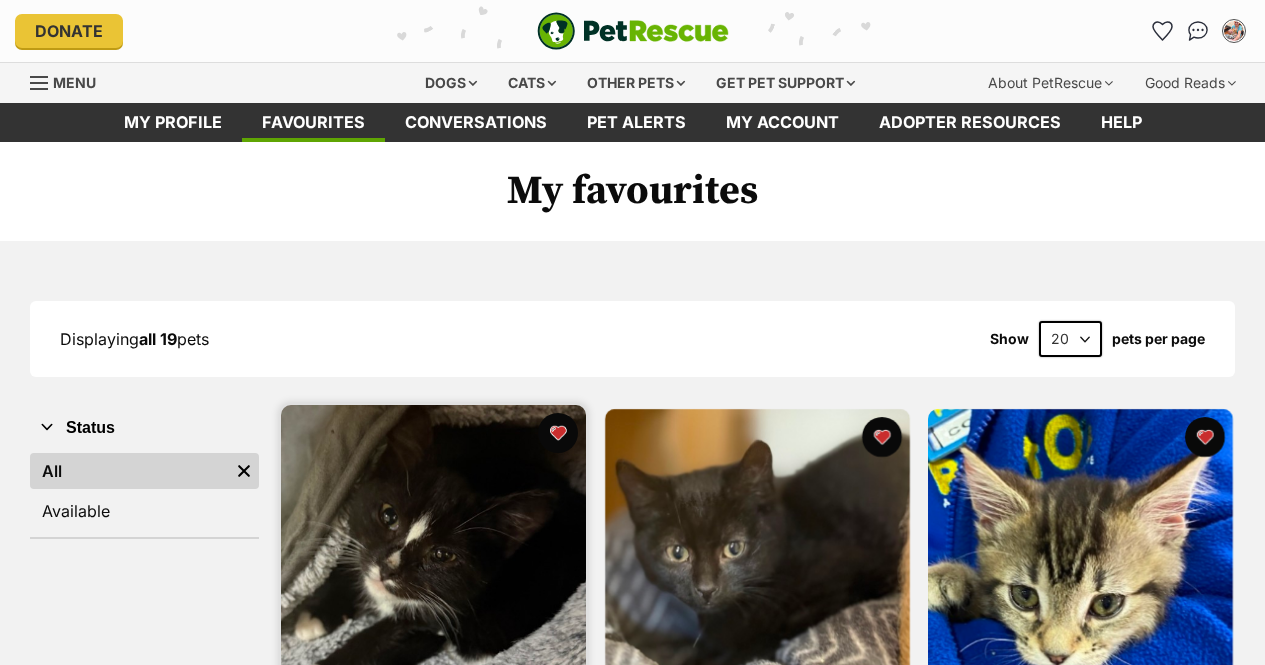 scroll, scrollTop: 0, scrollLeft: 0, axis: both 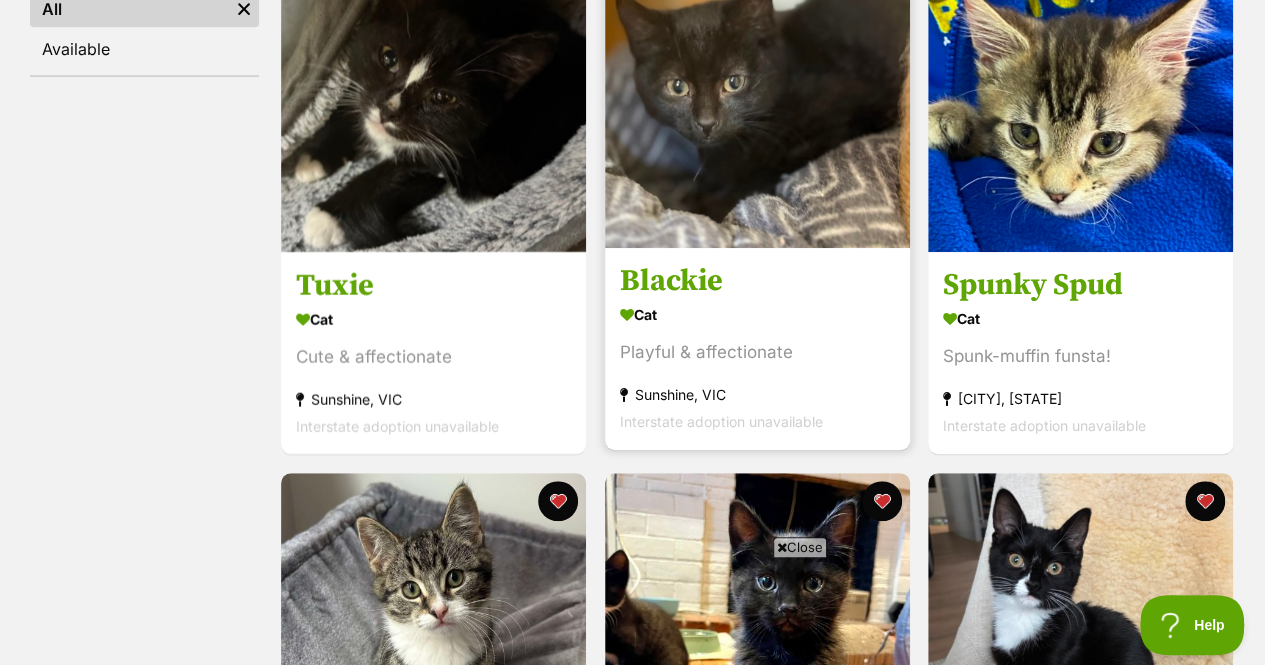 click on "[CITY], [STATE]" at bounding box center (757, 348) 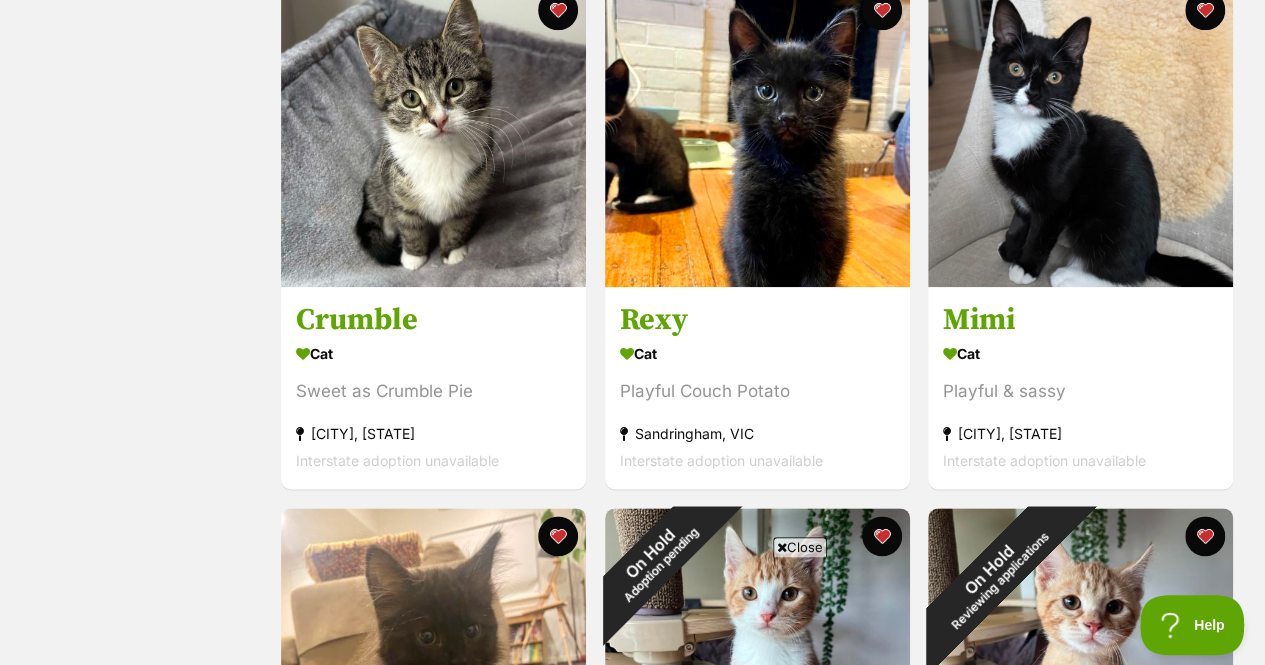 scroll, scrollTop: 954, scrollLeft: 0, axis: vertical 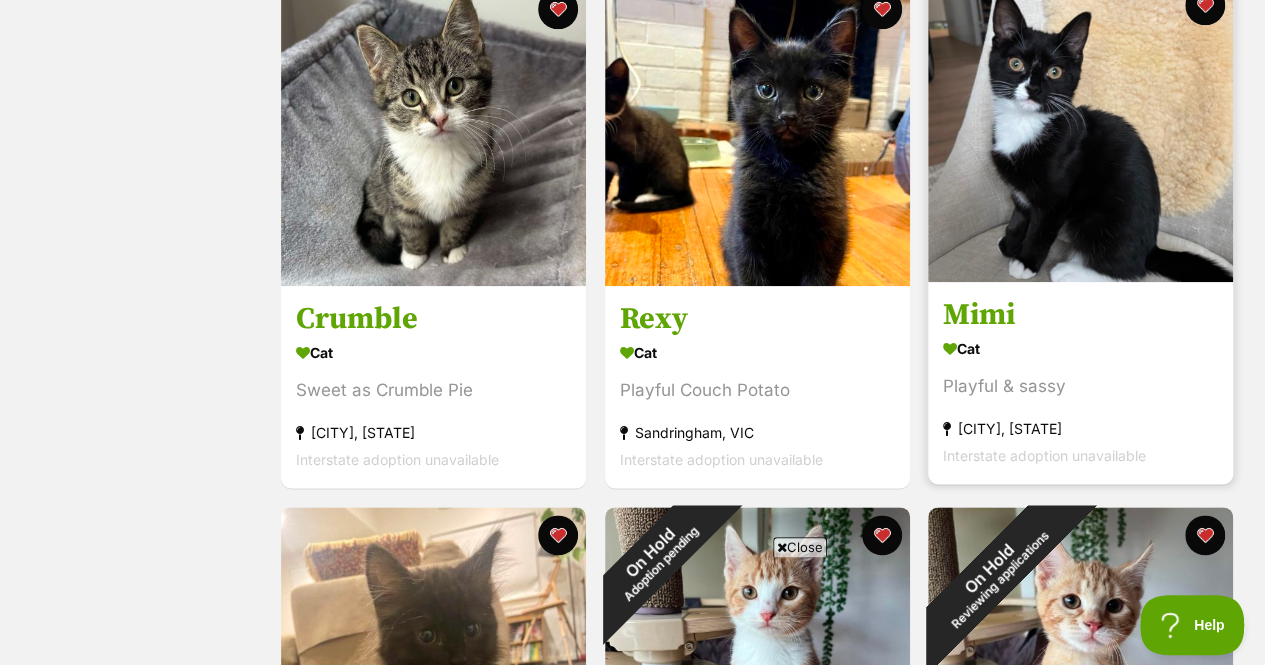 click on "Mimi" at bounding box center [1080, 315] 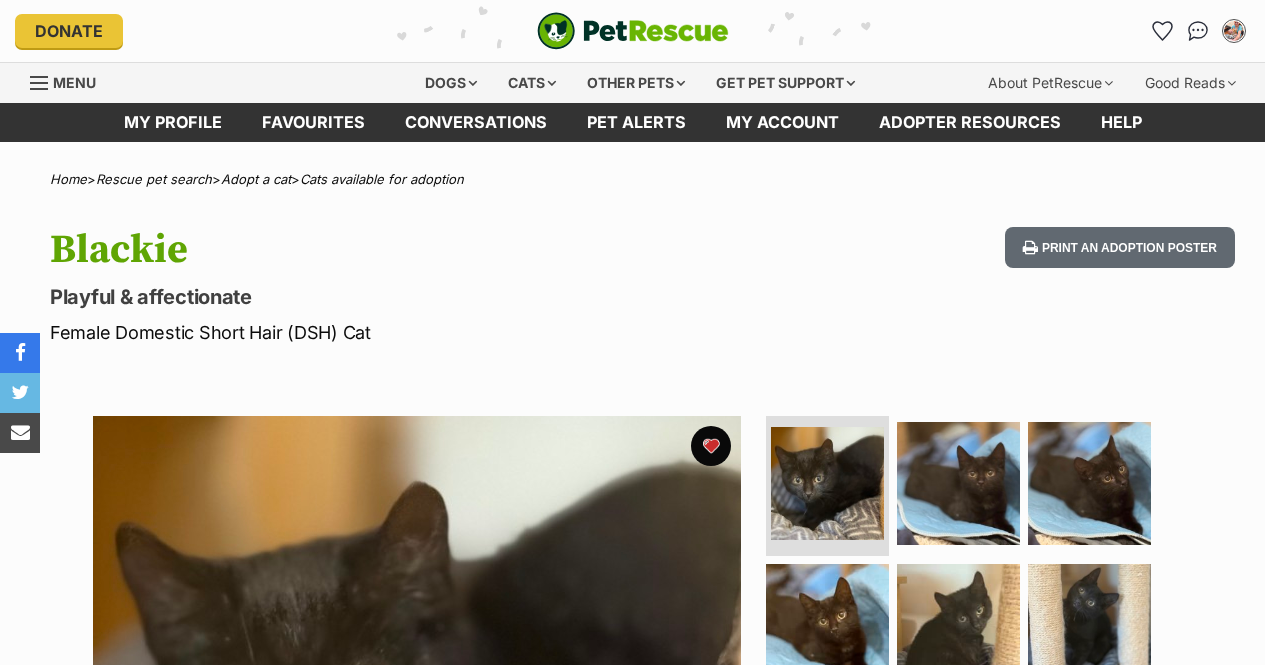 scroll, scrollTop: 0, scrollLeft: 0, axis: both 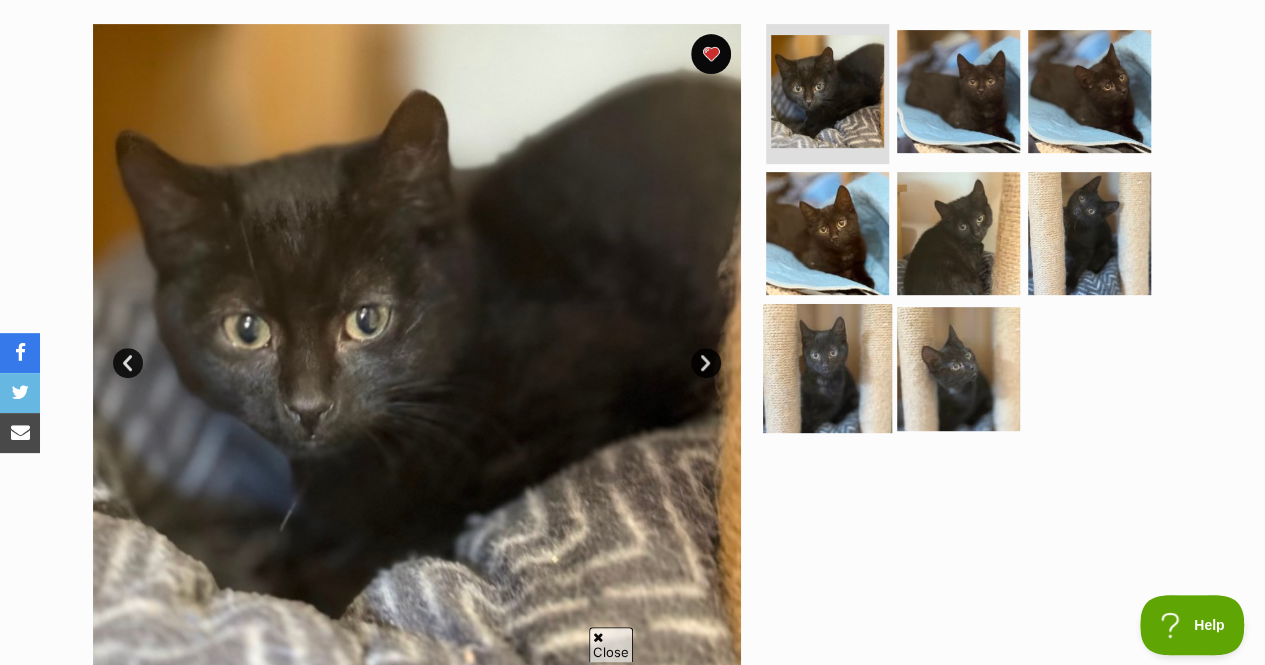 click at bounding box center [827, 368] 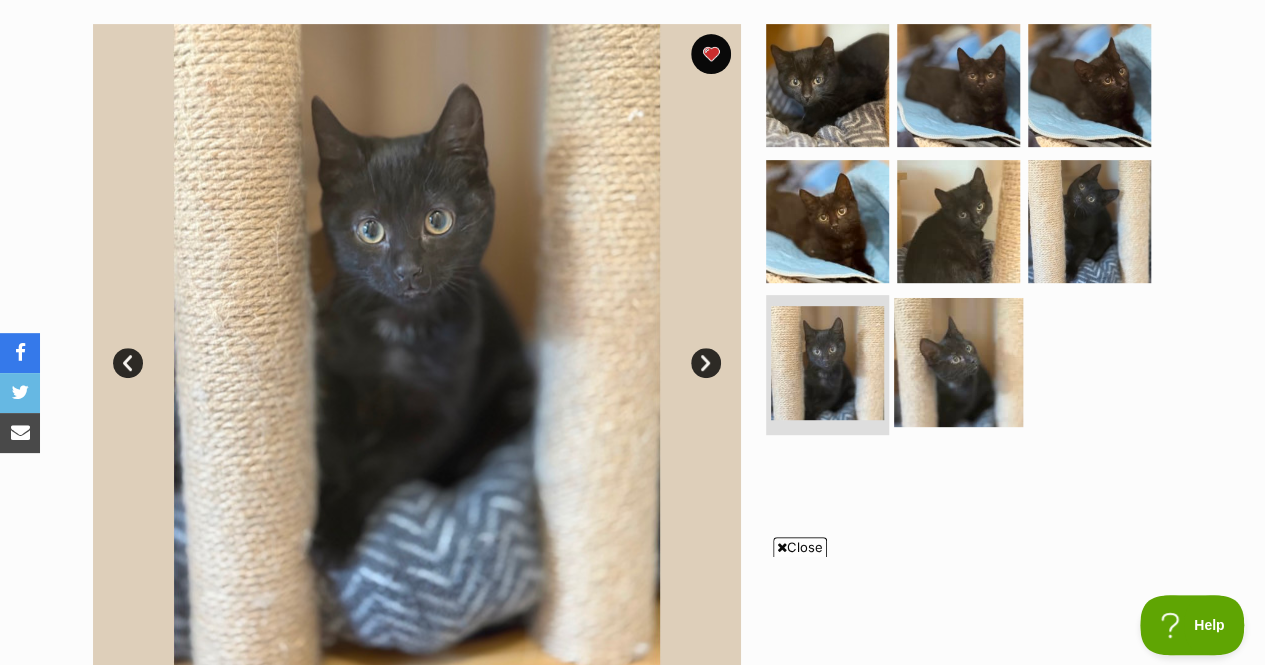 click at bounding box center (958, 362) 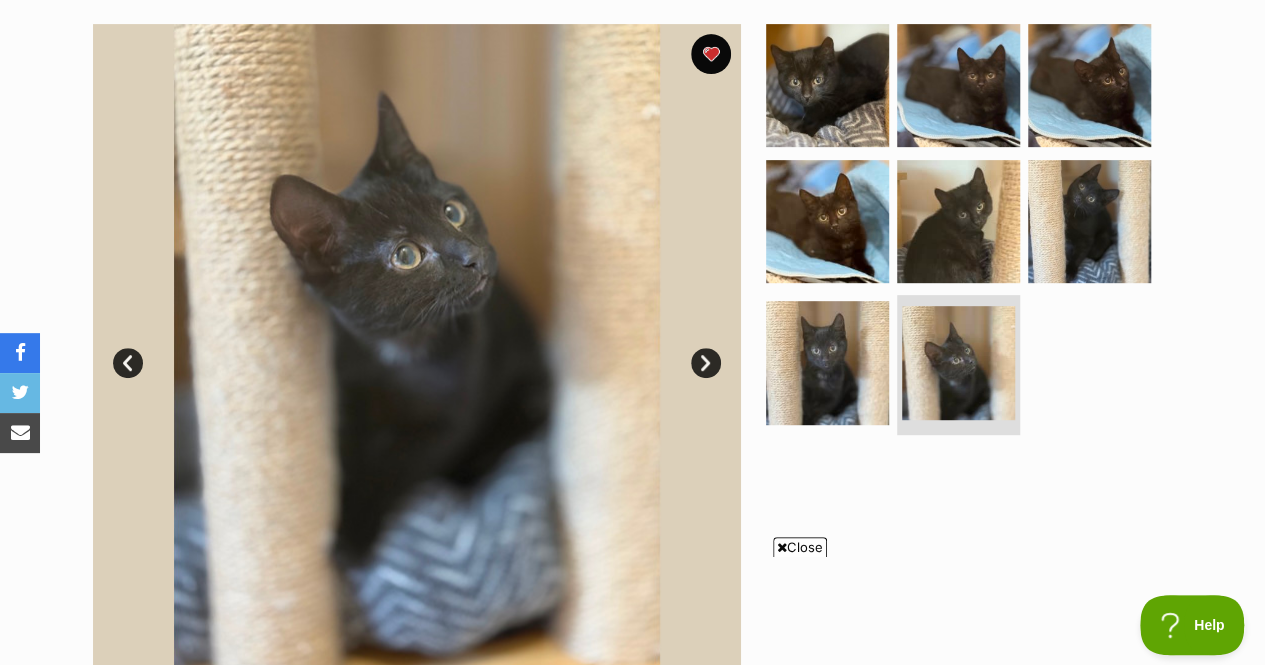 click on "Next" at bounding box center [706, 363] 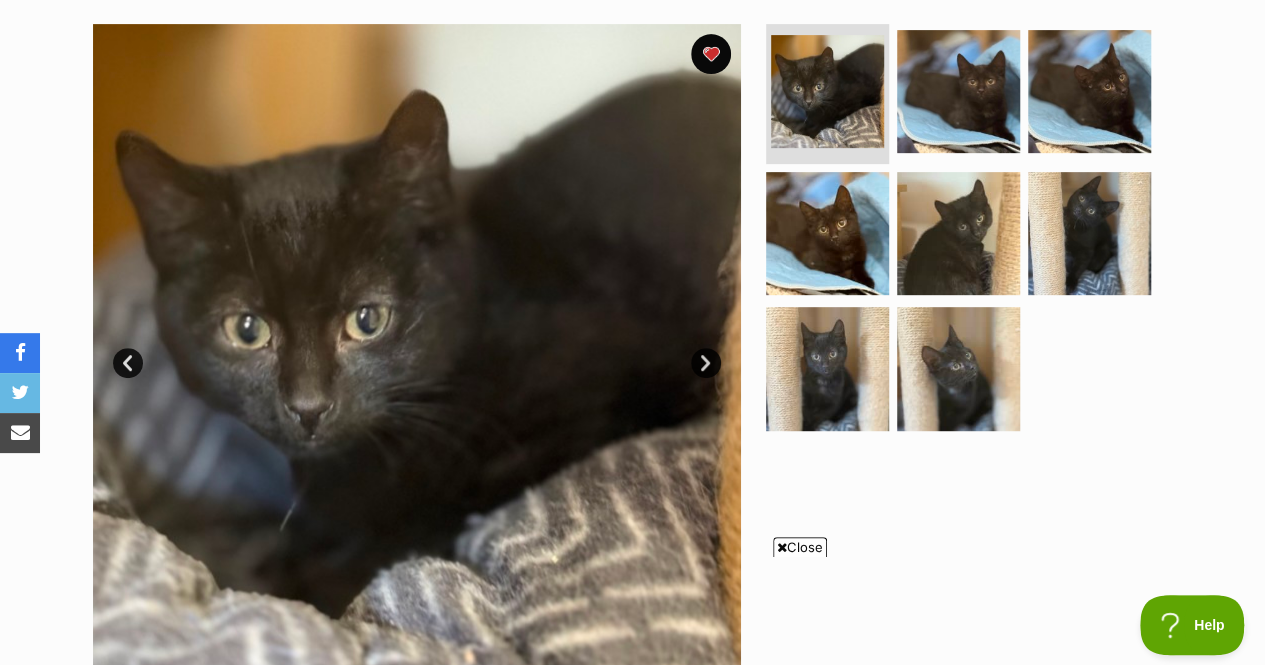 click on "Next" at bounding box center (706, 363) 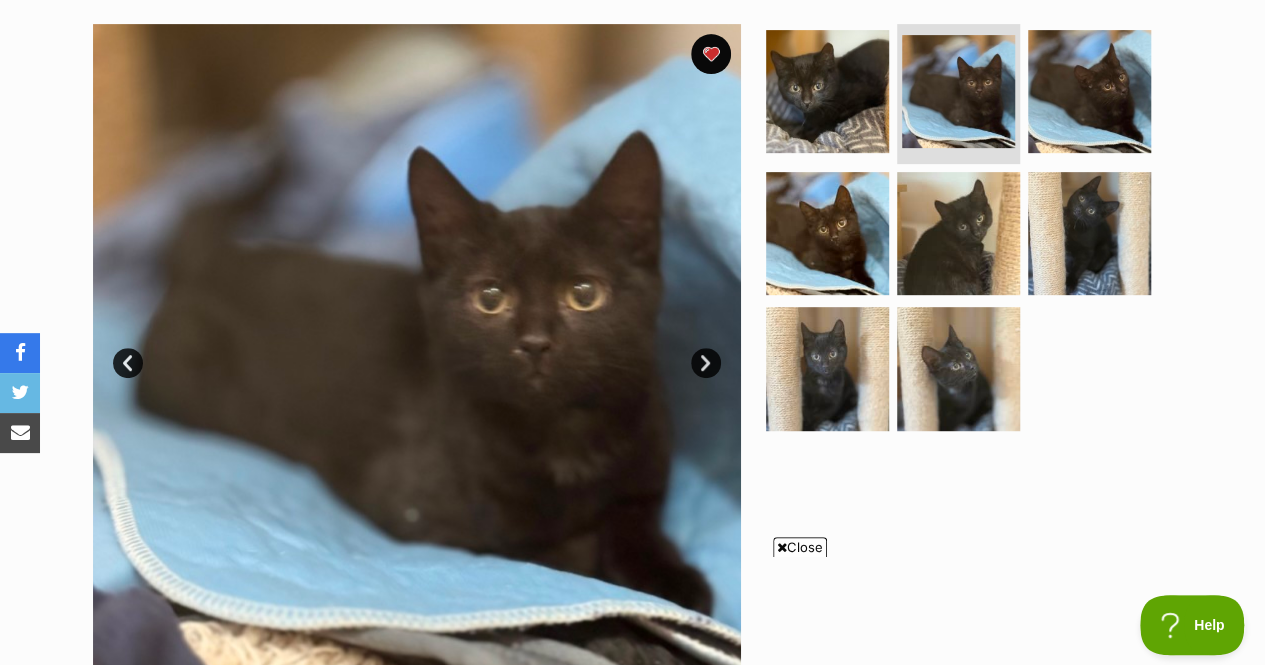 click on "Next" at bounding box center [706, 363] 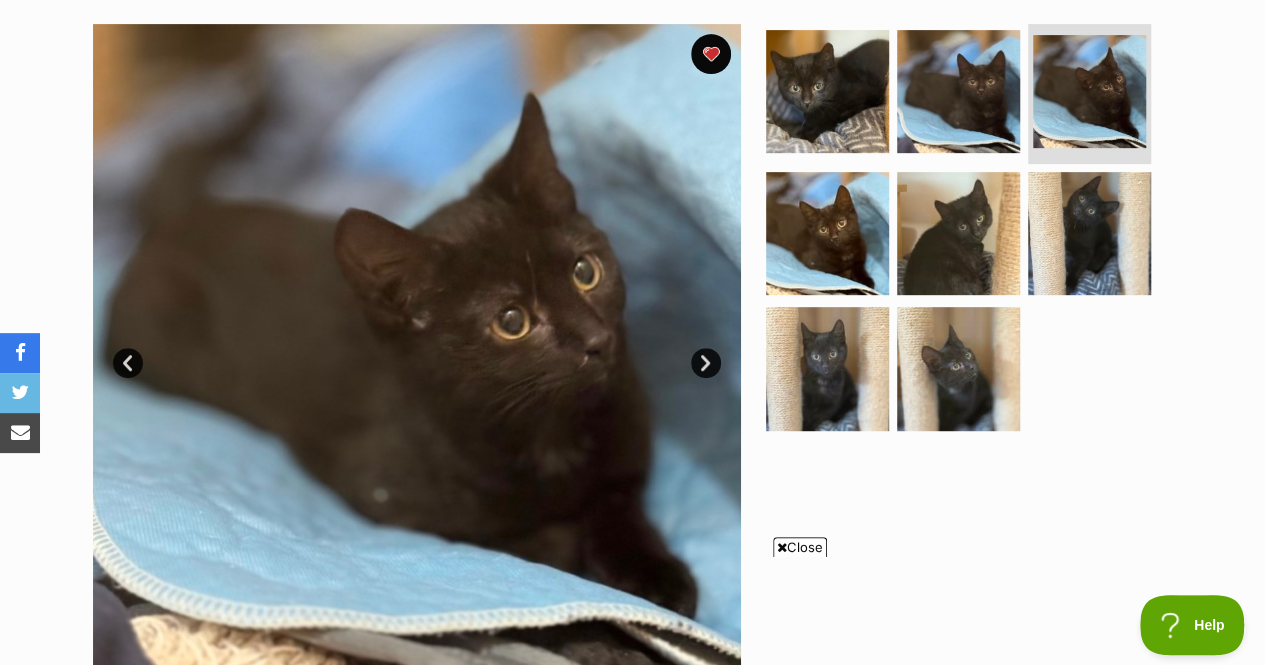 click on "Next" at bounding box center [706, 363] 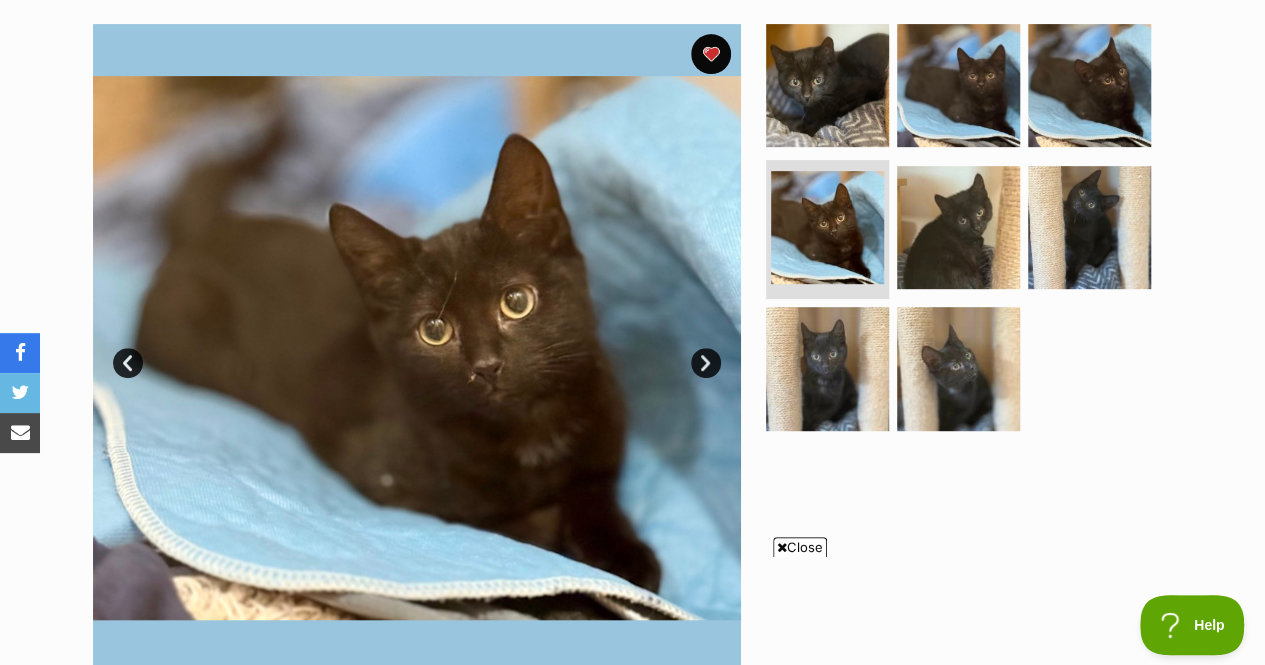 click on "Next" at bounding box center (706, 363) 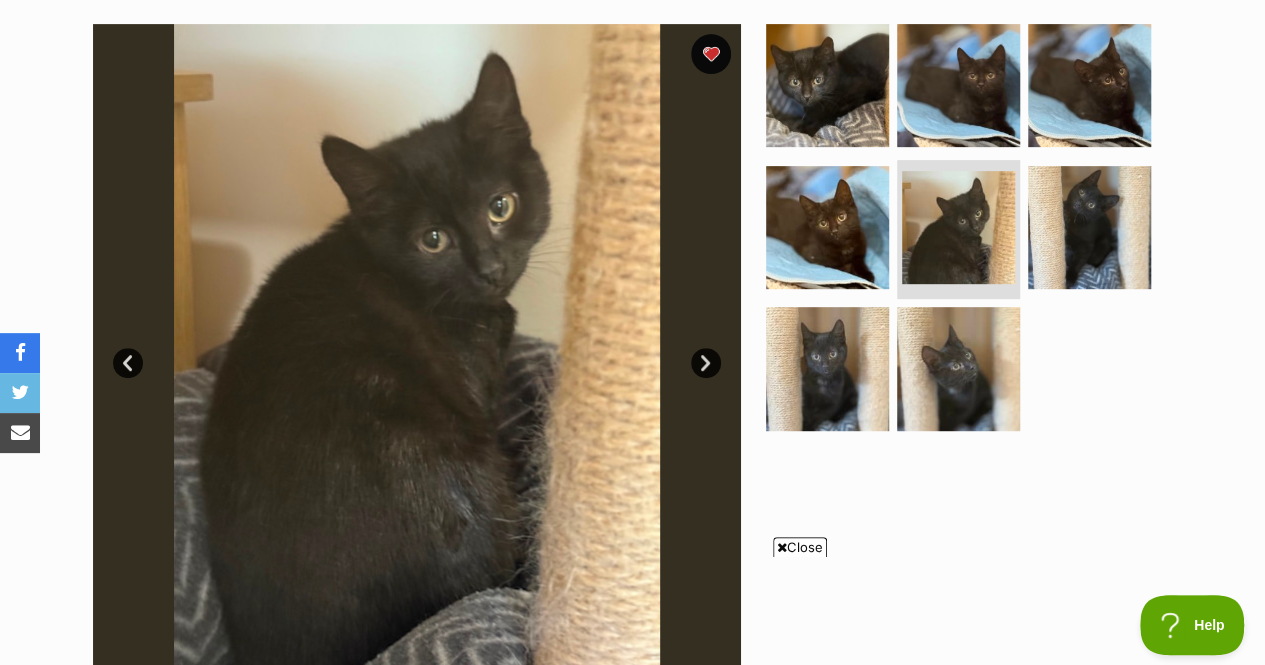 click on "Next" at bounding box center [706, 363] 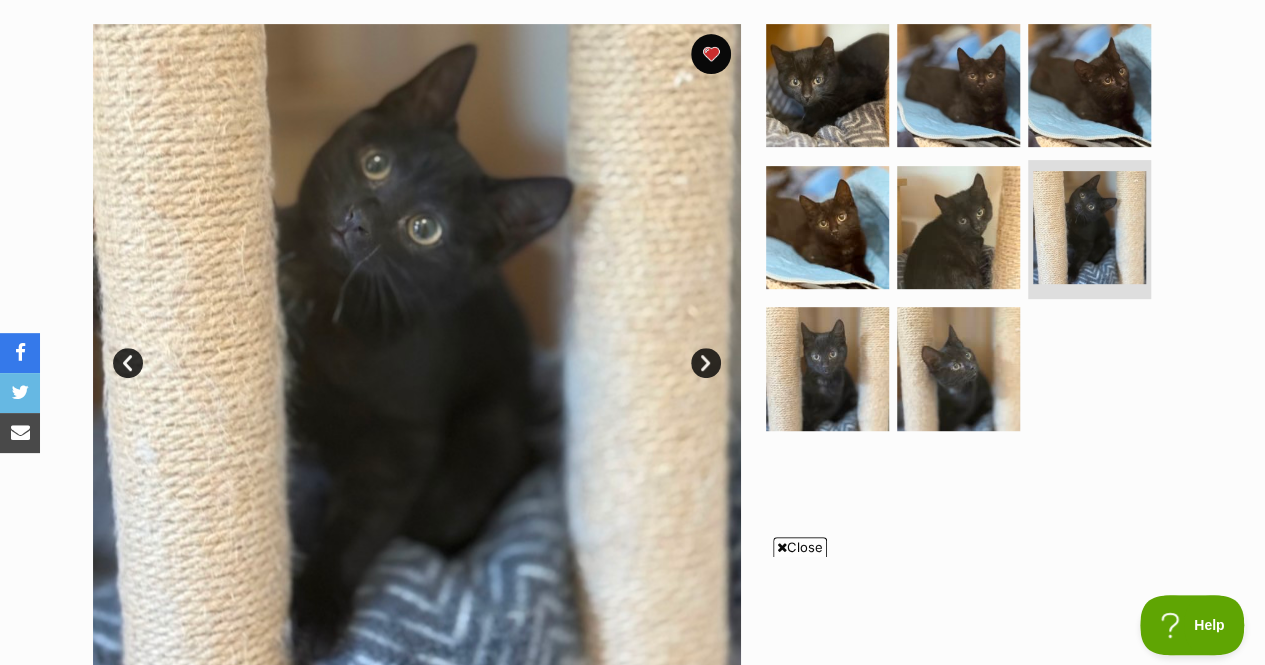 click on "Next" at bounding box center (706, 363) 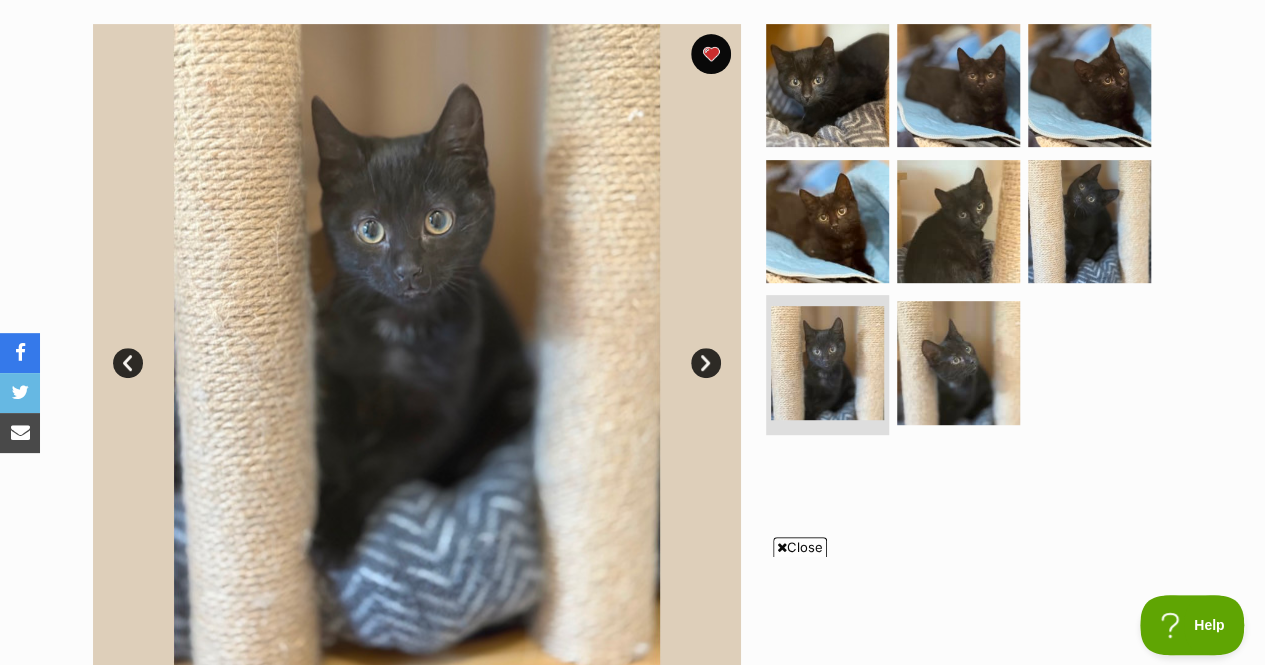 click on "Next" at bounding box center [706, 363] 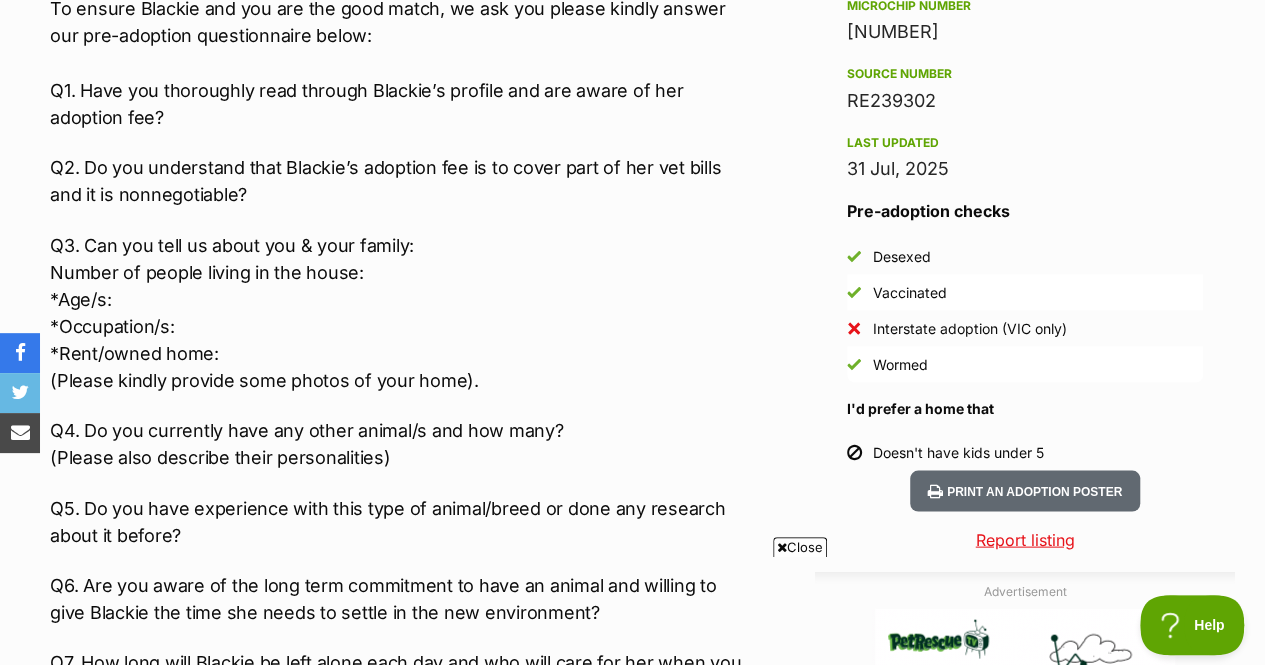 scroll, scrollTop: 1817, scrollLeft: 0, axis: vertical 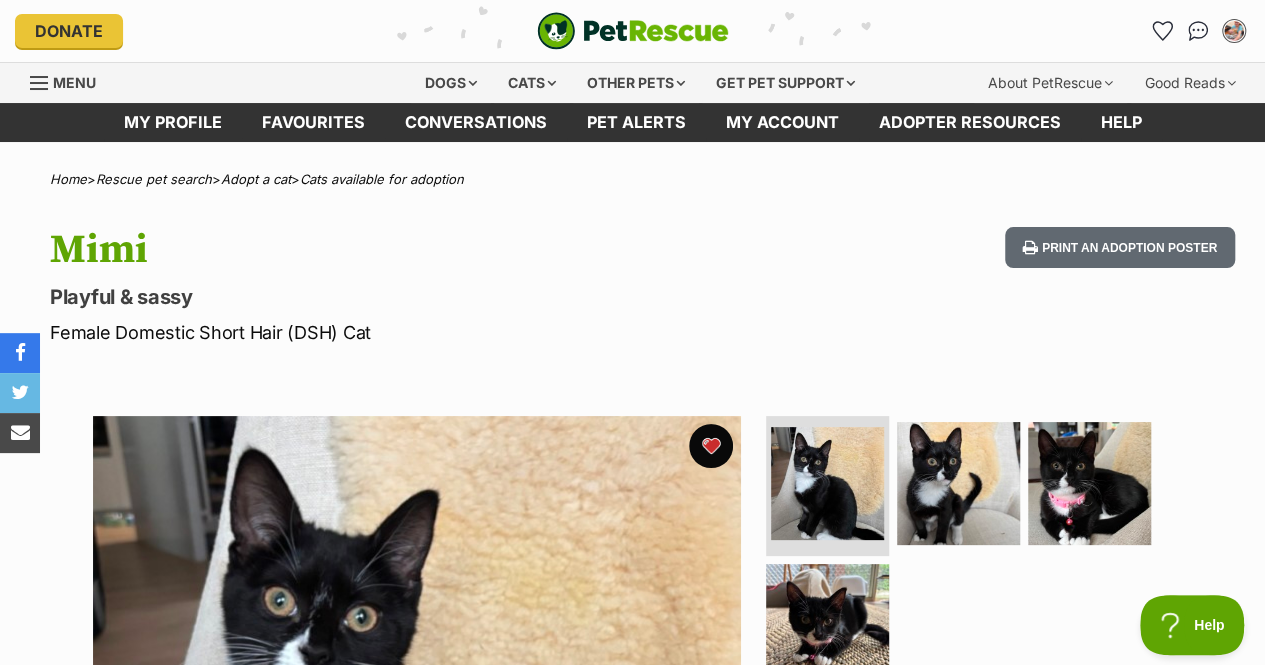 click at bounding box center [711, 446] 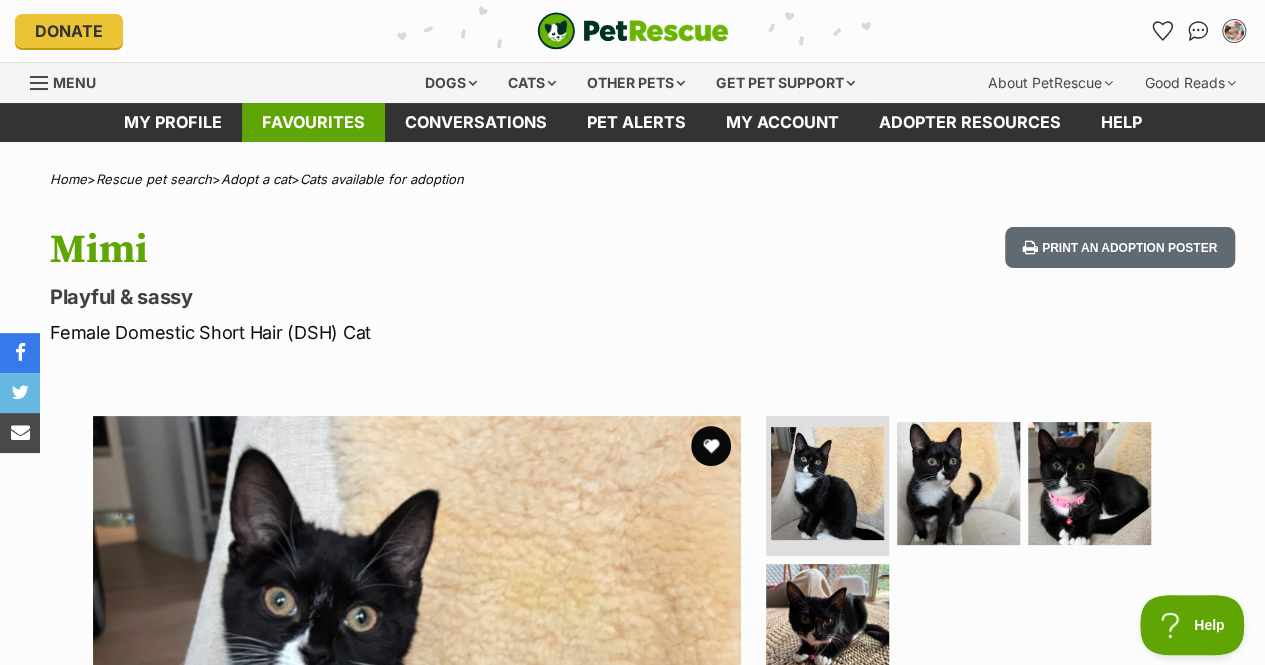 click on "Favourites" at bounding box center [313, 122] 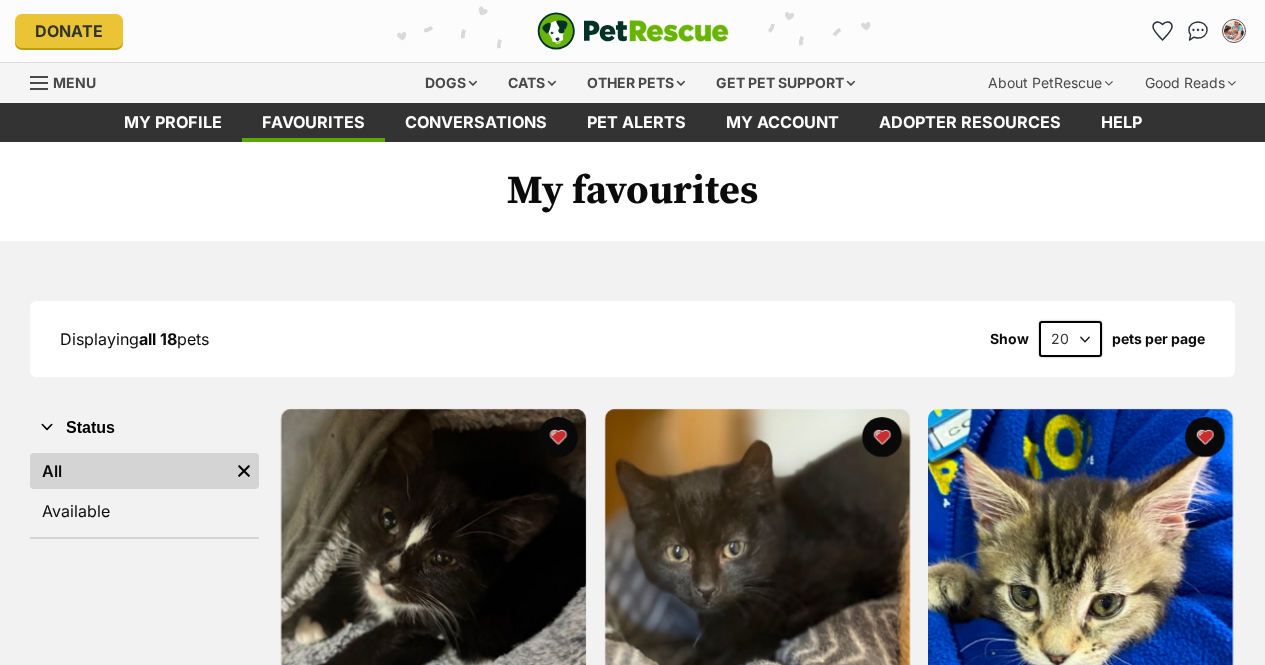 scroll, scrollTop: 255, scrollLeft: 0, axis: vertical 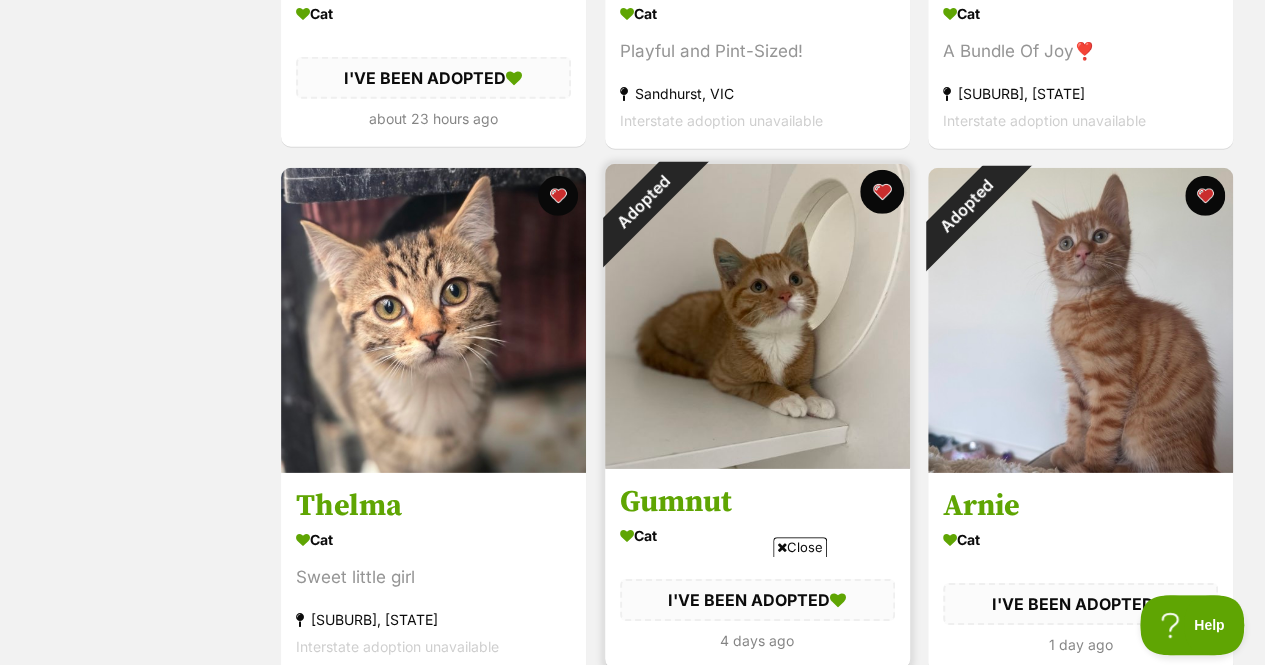 click at bounding box center (881, 192) 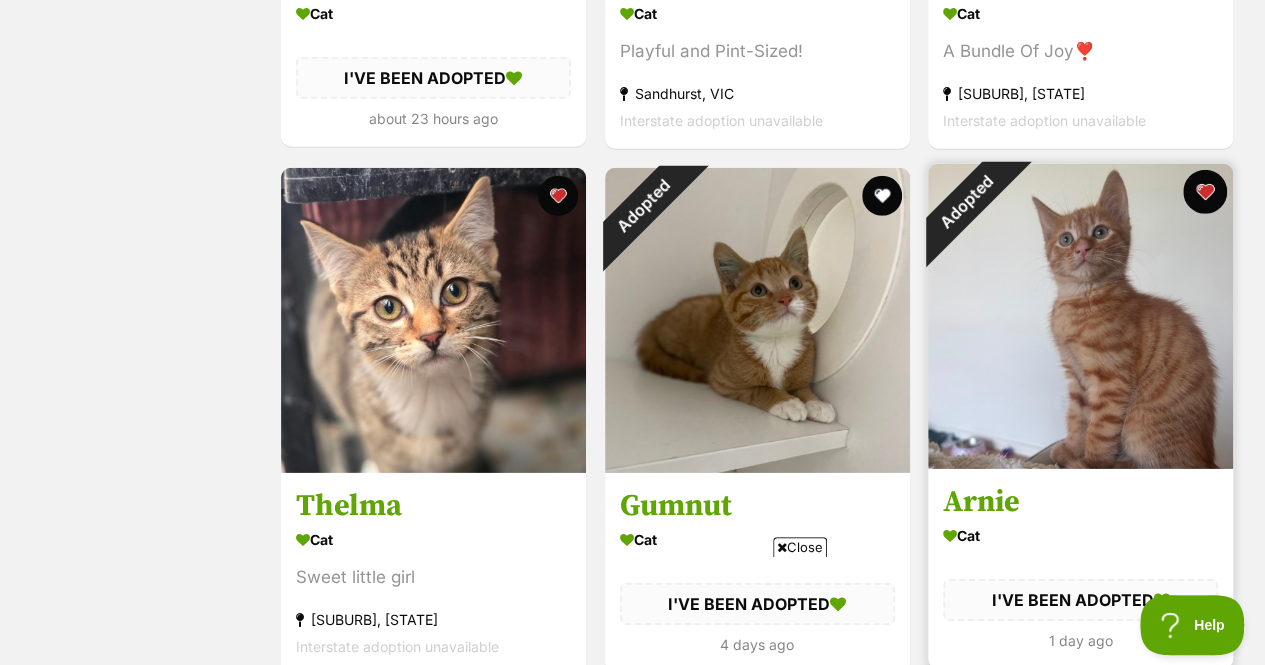 click at bounding box center (1205, 192) 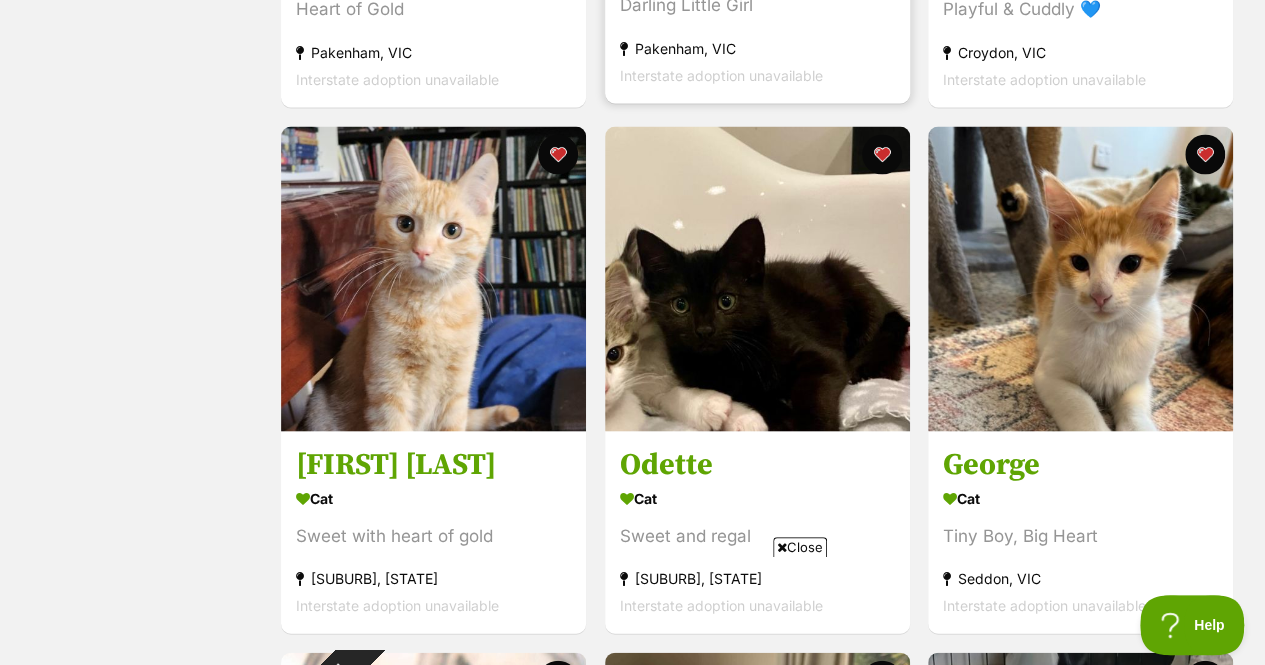 scroll, scrollTop: 1867, scrollLeft: 0, axis: vertical 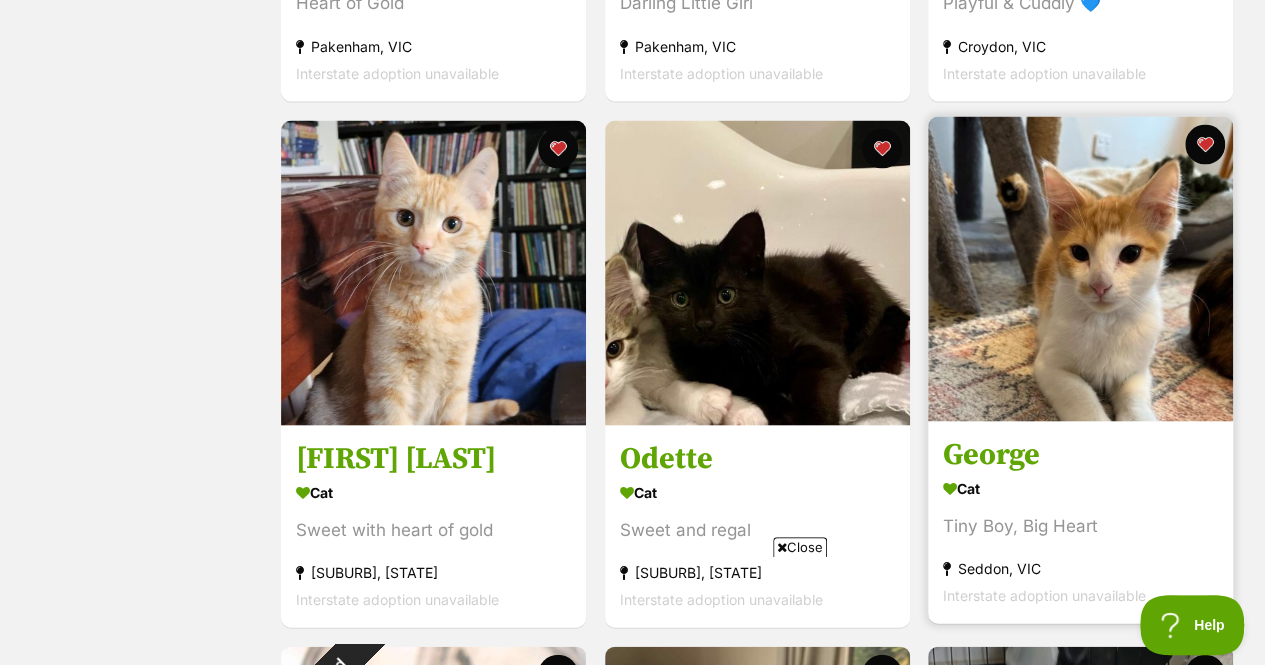 click on "George" at bounding box center [1080, 454] 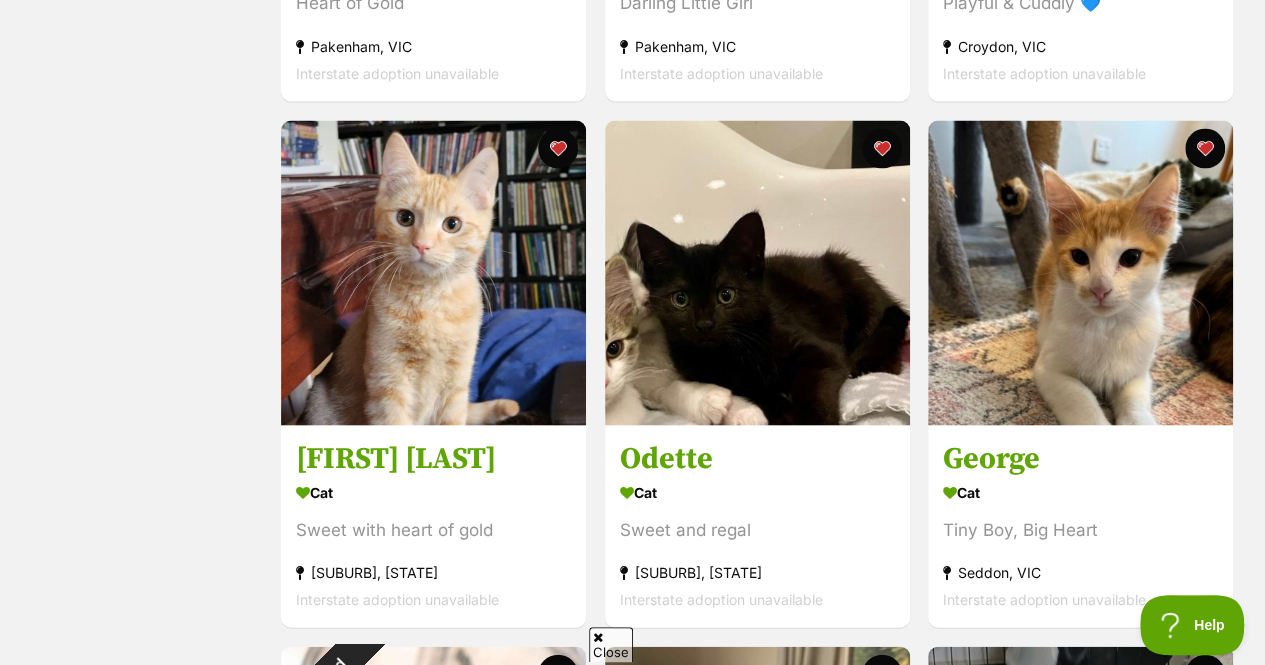 scroll, scrollTop: 0, scrollLeft: 0, axis: both 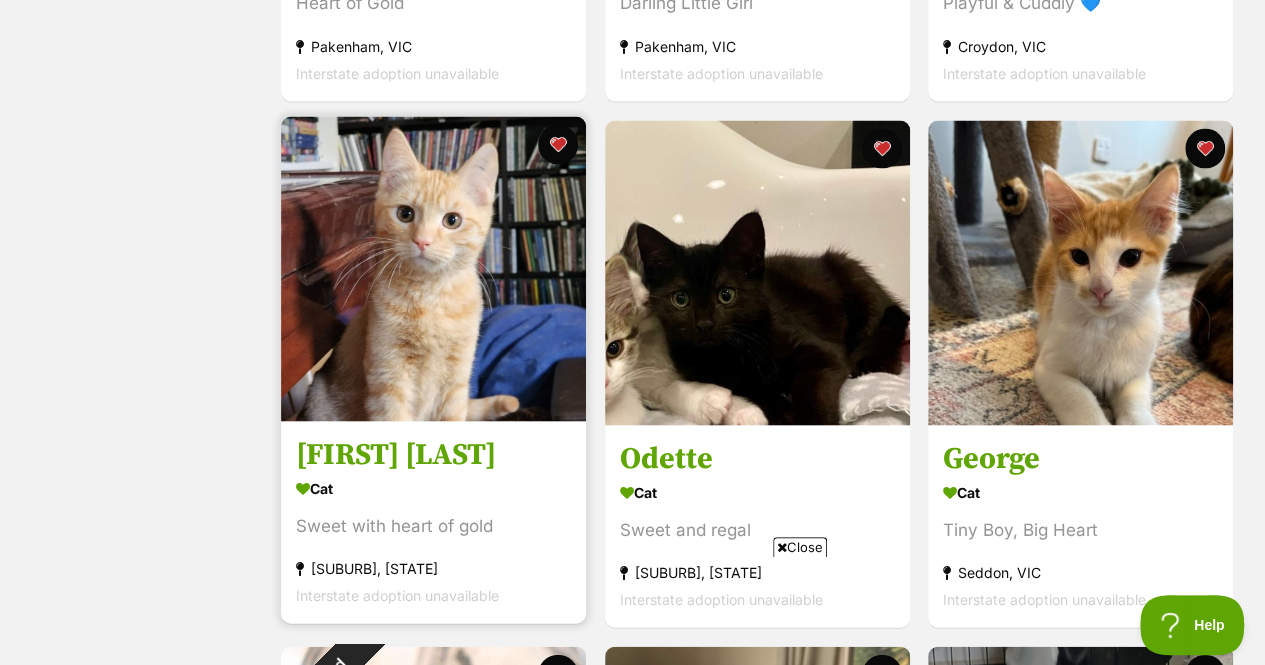 click on "[FIRST] [LAST]" at bounding box center (433, 454) 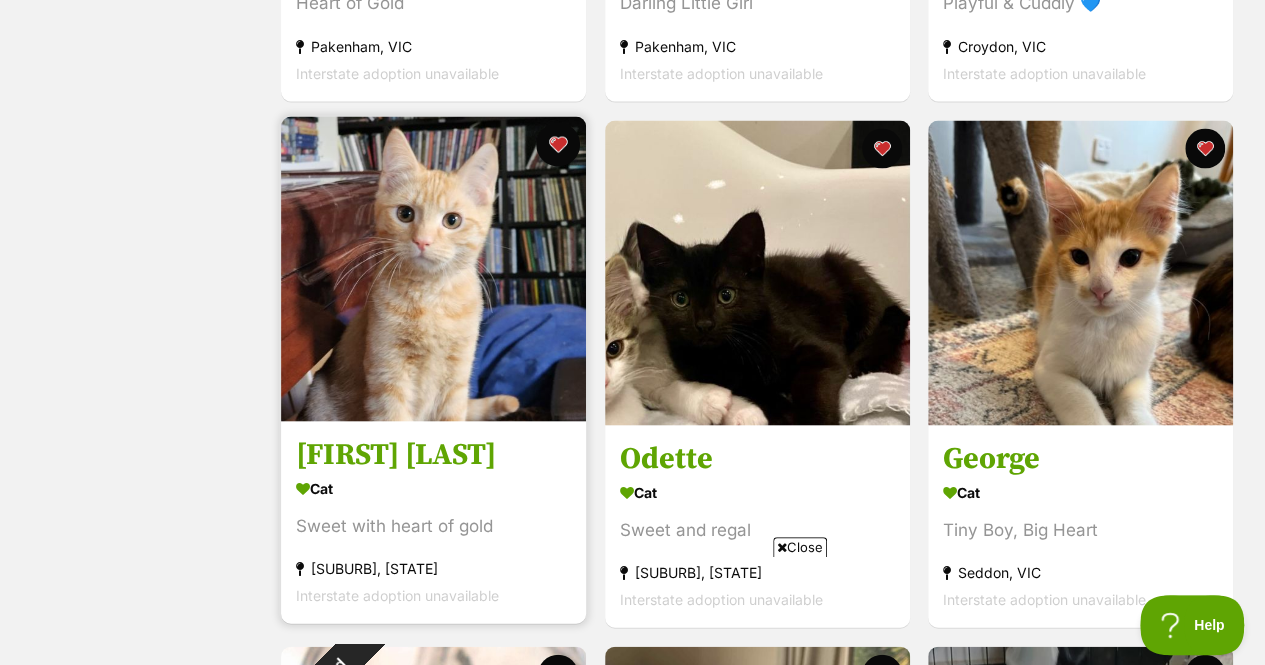 click at bounding box center (558, 144) 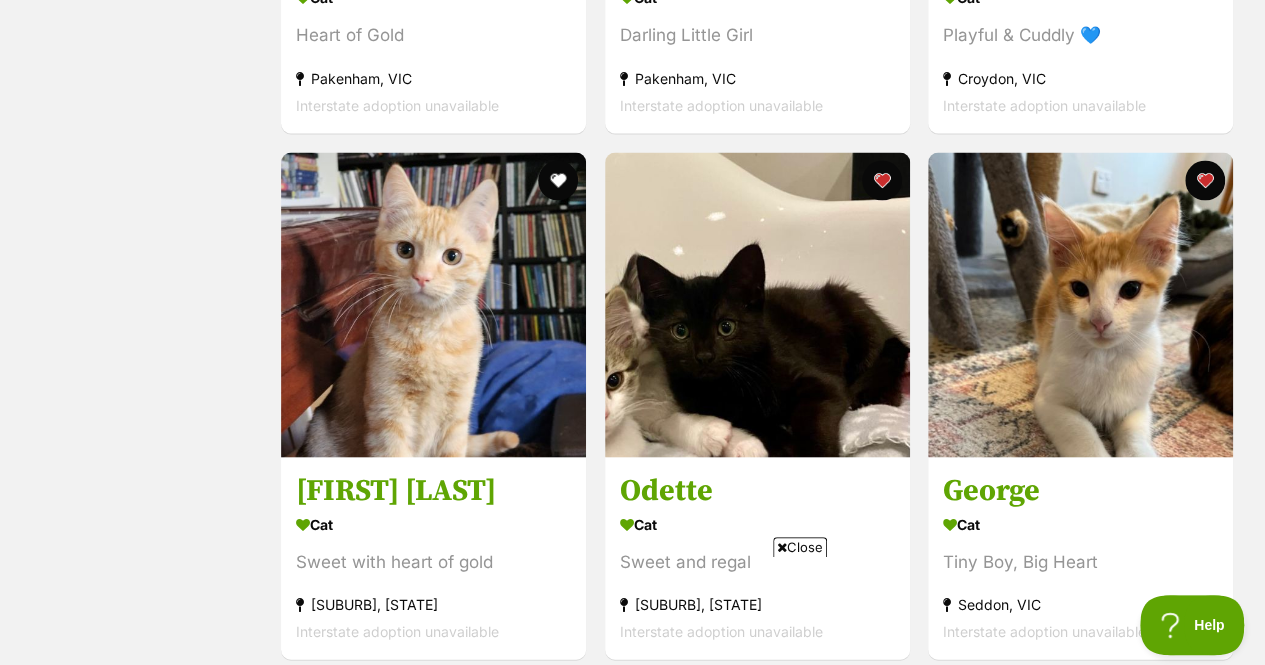 scroll, scrollTop: 1837, scrollLeft: 0, axis: vertical 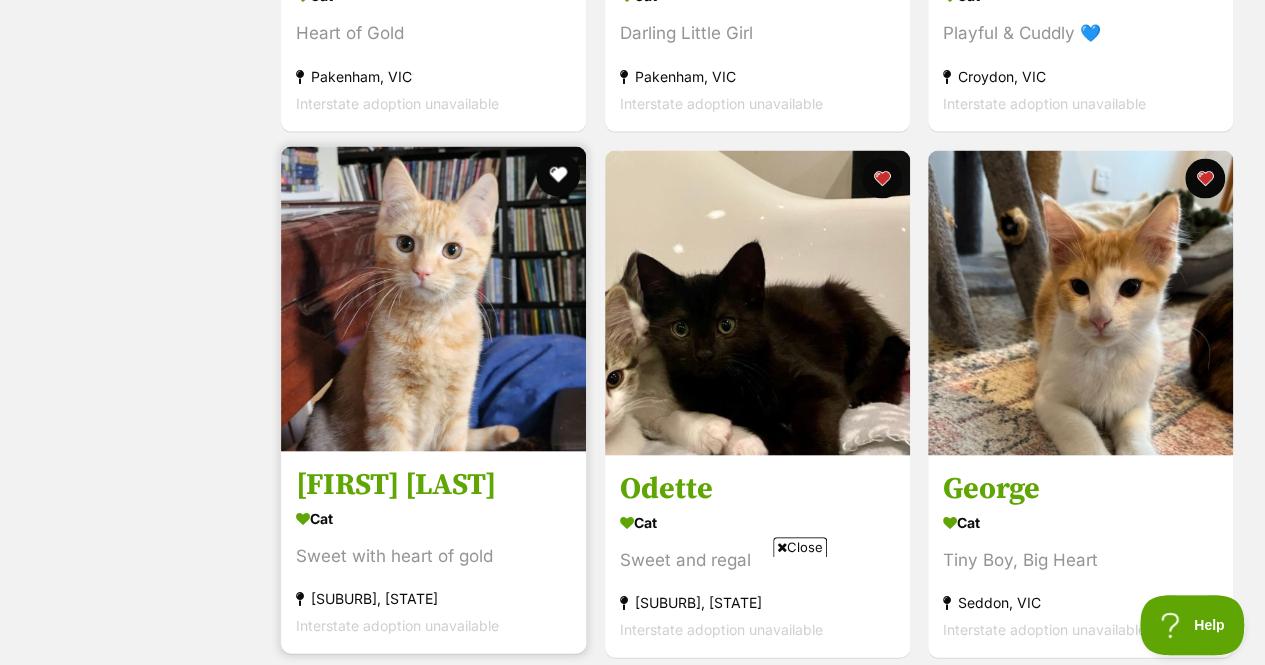 click at bounding box center (558, 174) 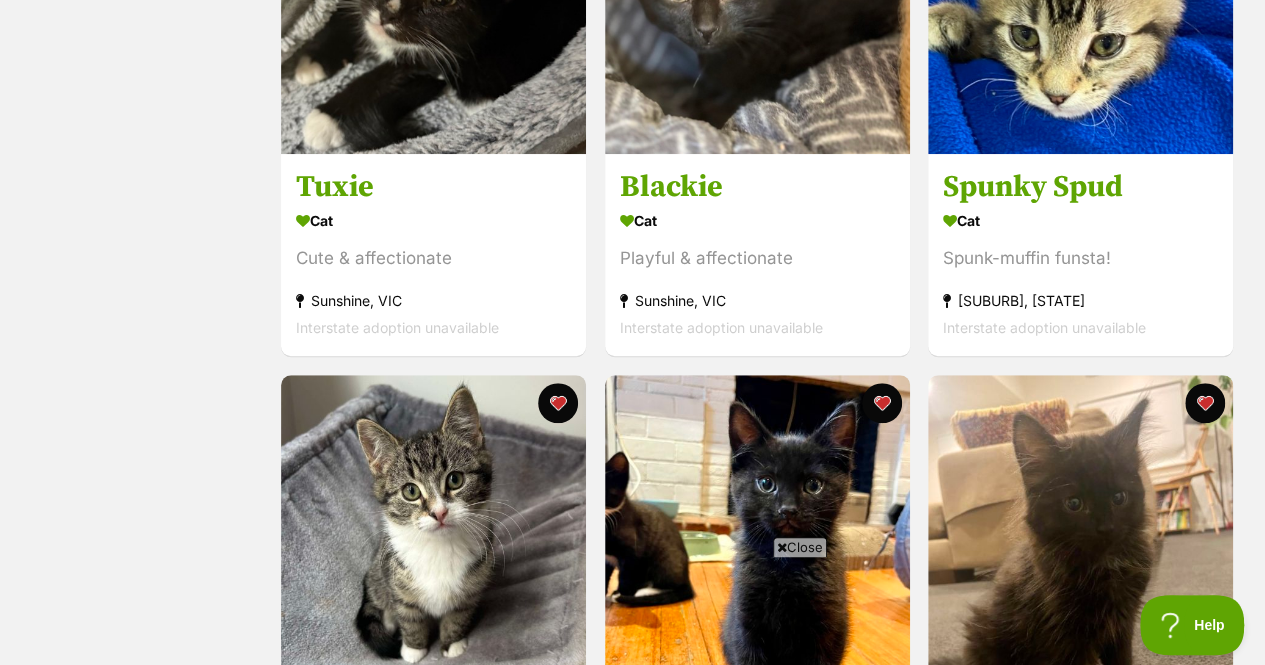 scroll, scrollTop: 556, scrollLeft: 0, axis: vertical 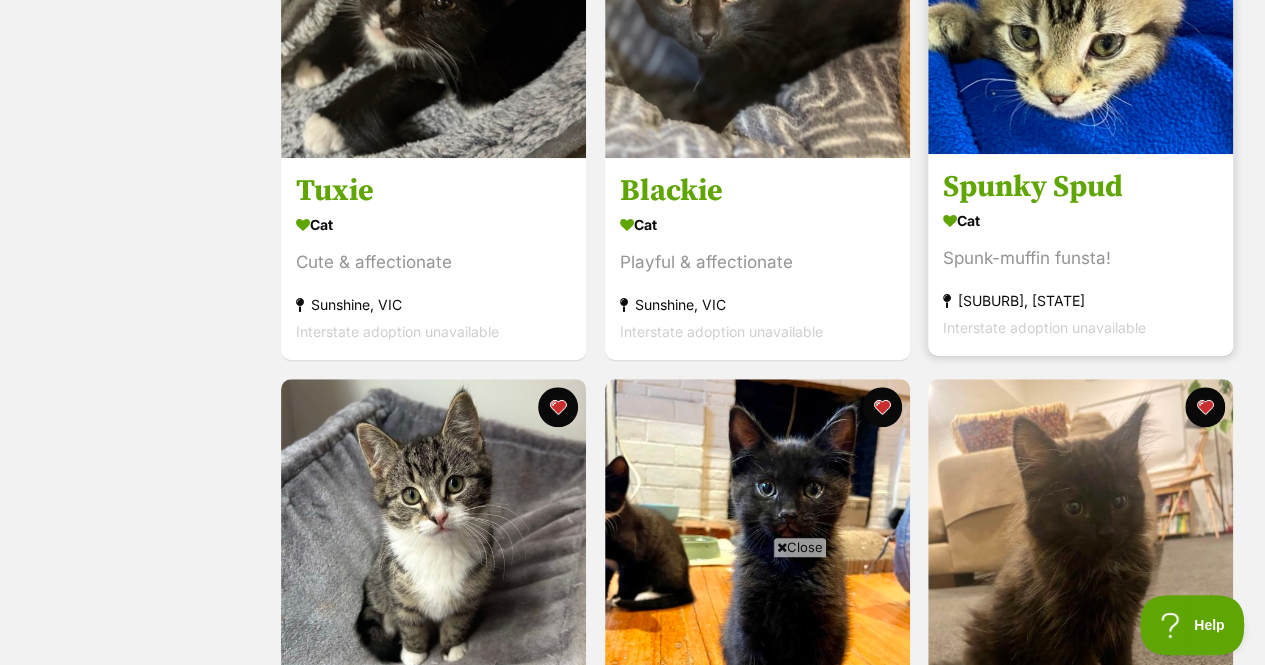 click on "Spunky Spud" at bounding box center (1080, 187) 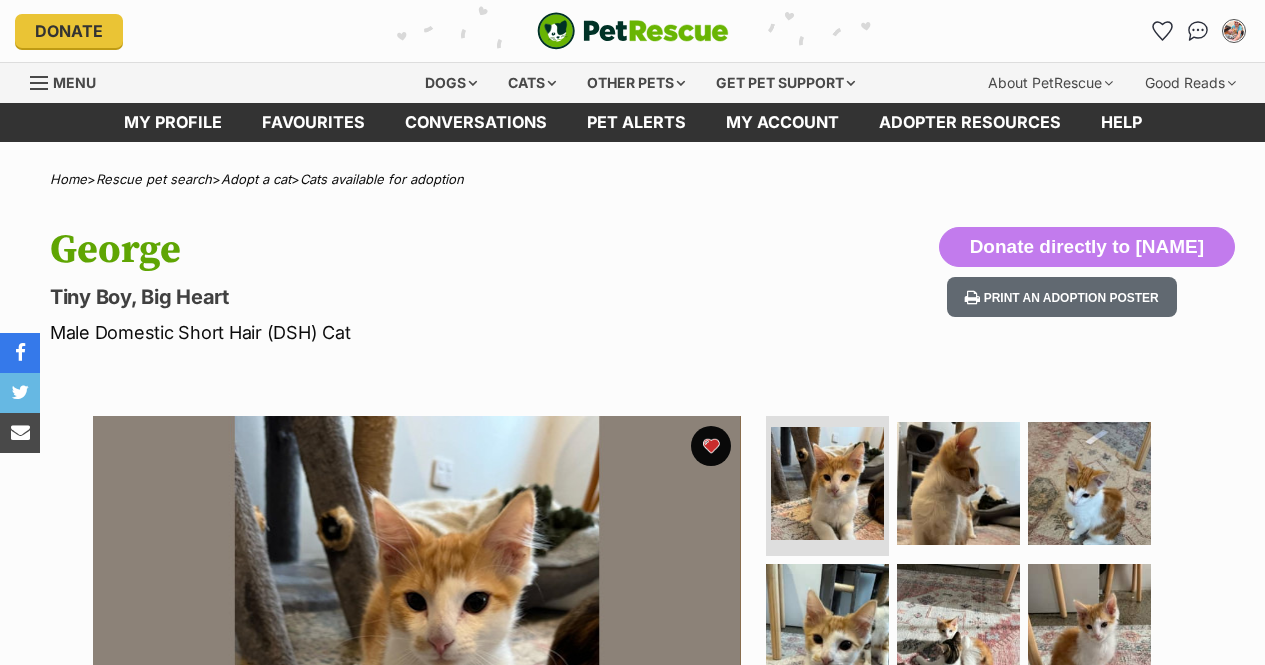 scroll, scrollTop: 0, scrollLeft: 0, axis: both 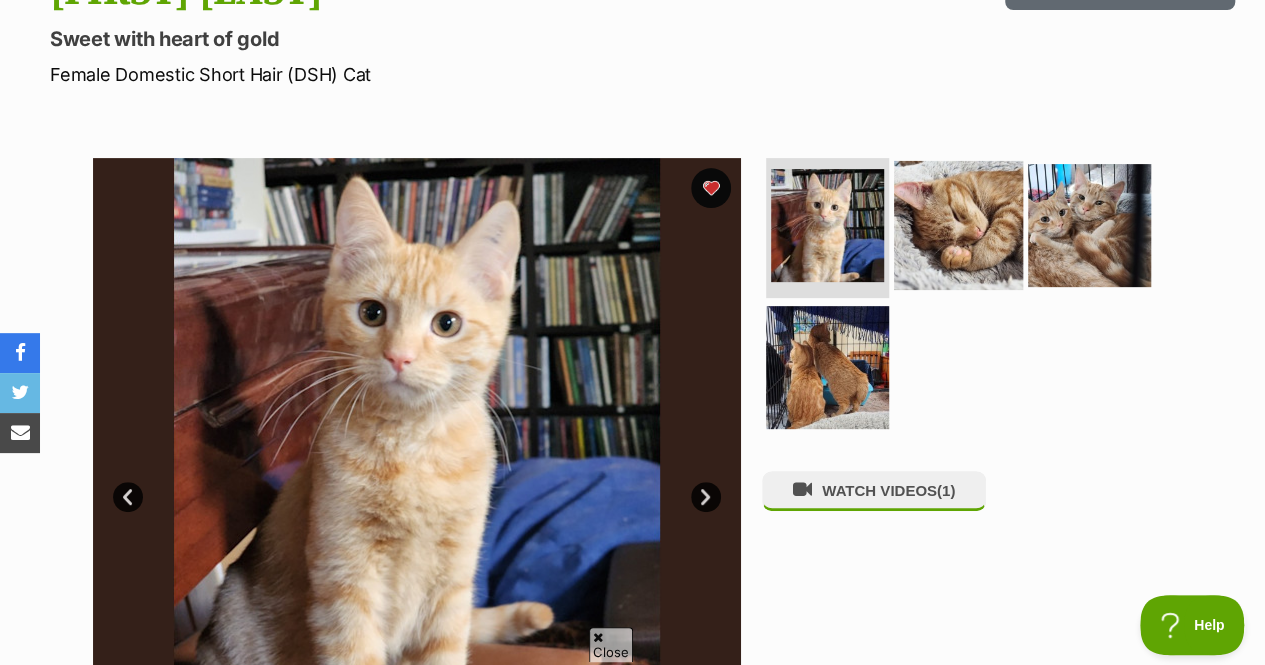 click at bounding box center (958, 225) 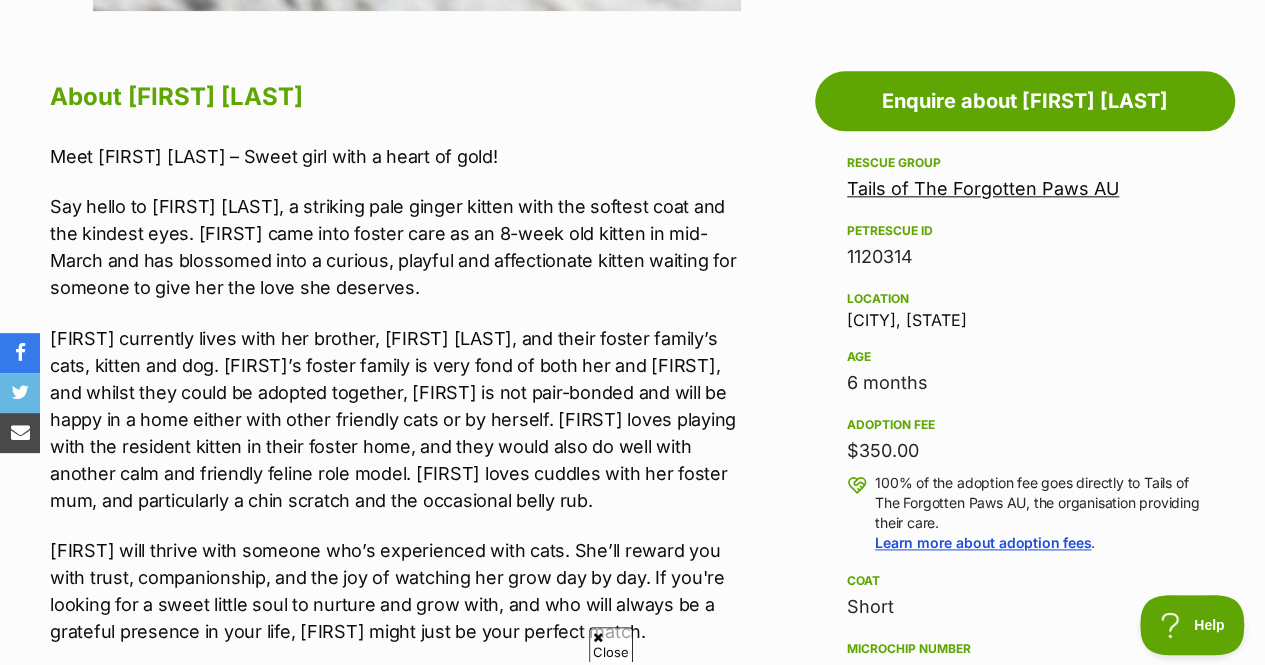 scroll, scrollTop: 1058, scrollLeft: 0, axis: vertical 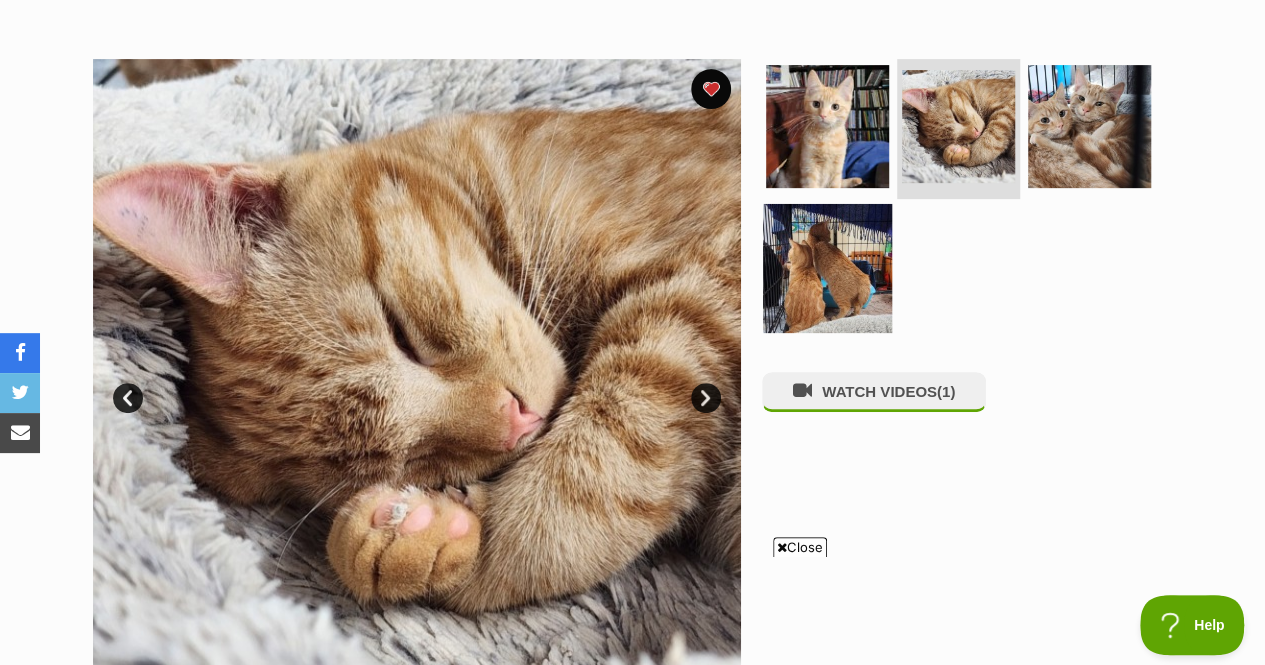 click at bounding box center (827, 267) 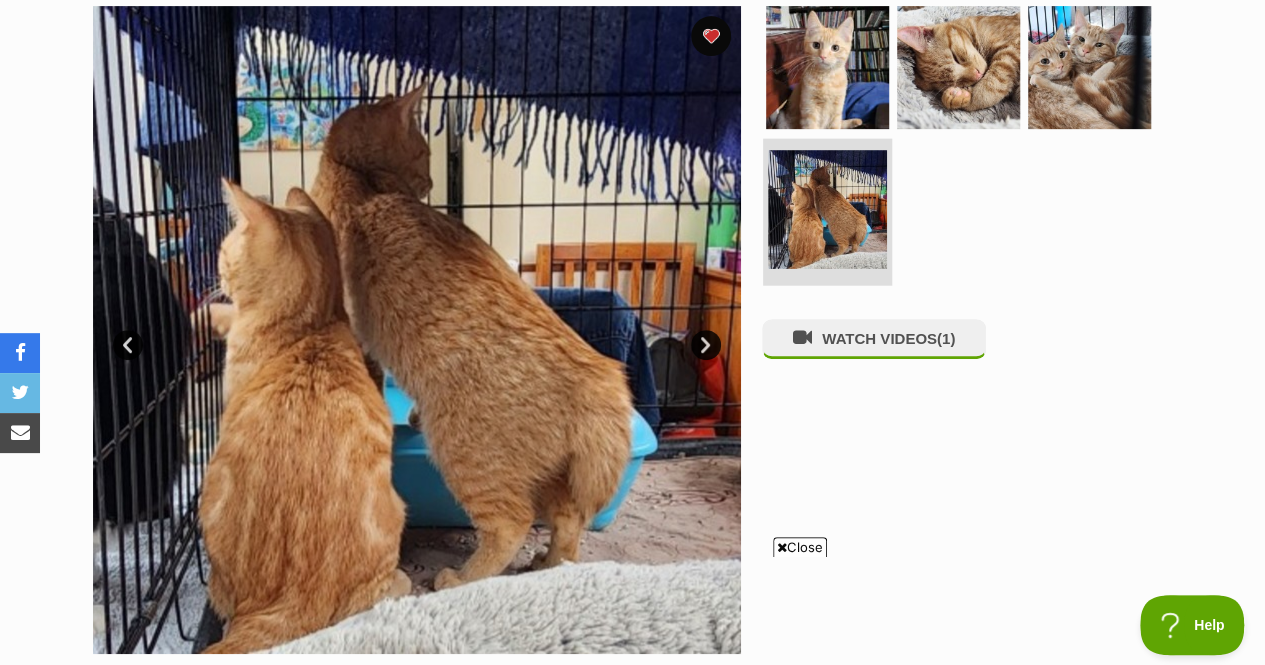 scroll, scrollTop: 407, scrollLeft: 0, axis: vertical 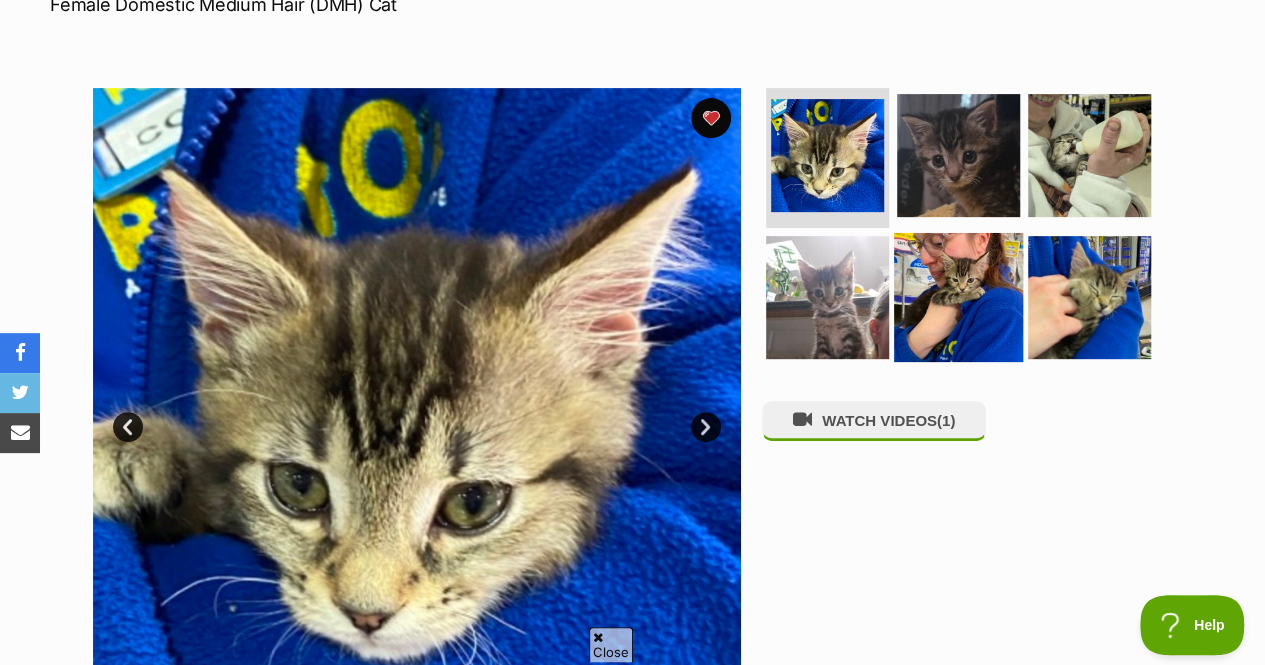 click at bounding box center (958, 296) 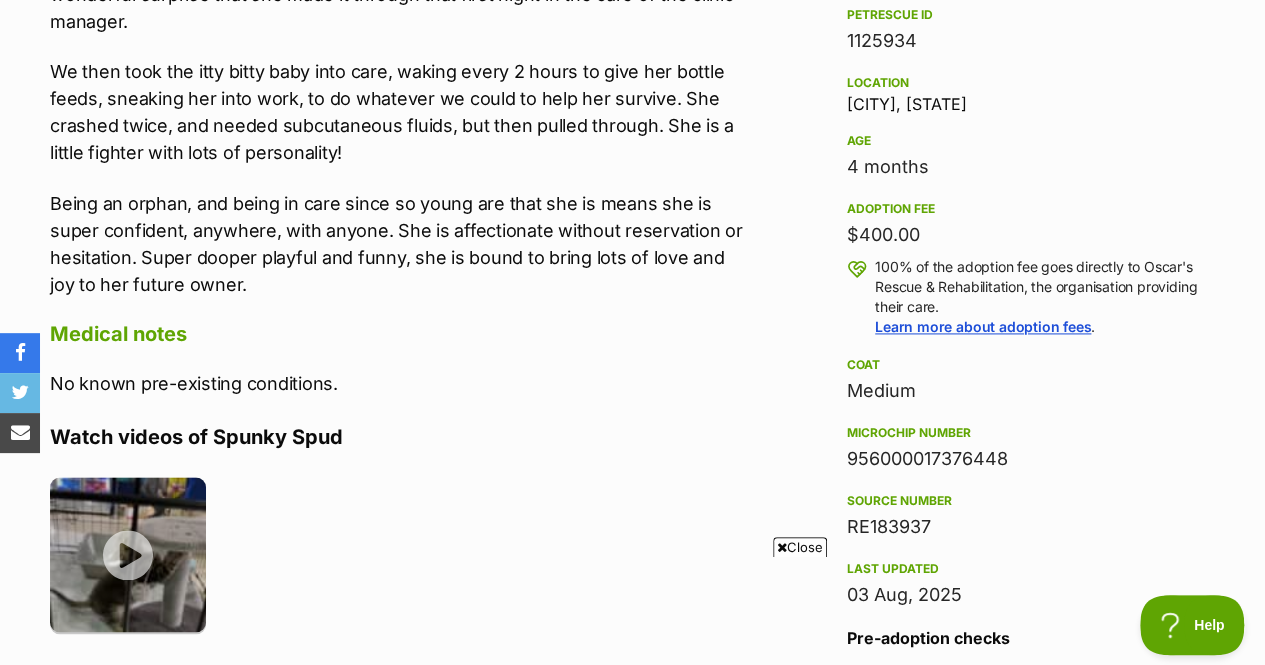 scroll, scrollTop: 1268, scrollLeft: 0, axis: vertical 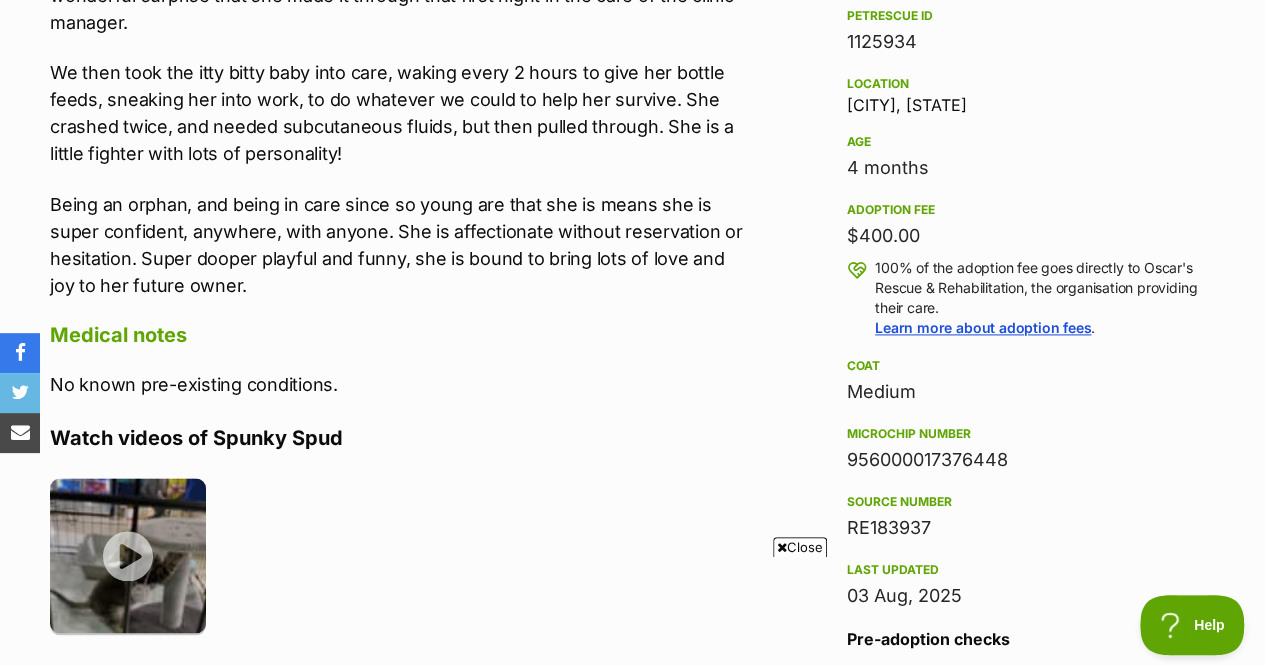 click on "100% of the adoption fee goes directly to Oscar's Rescue & Rehabilitation, the organisation providing their care.
Learn more about adoption fees ." at bounding box center [1039, 298] 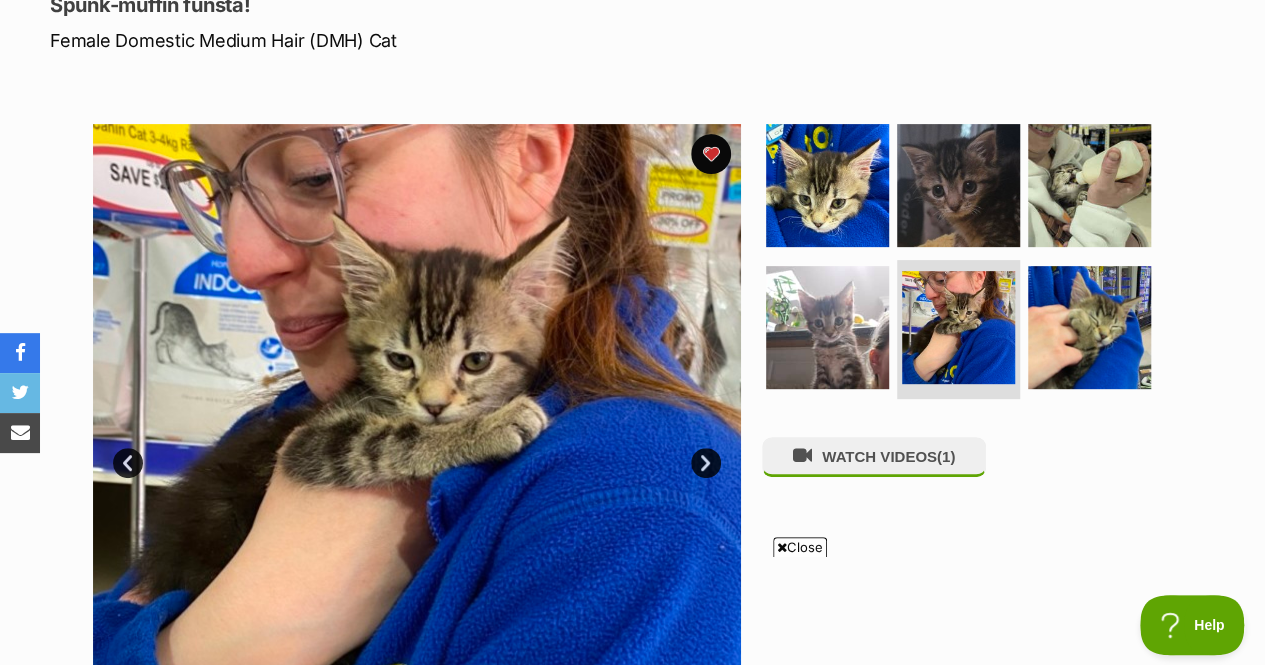 scroll, scrollTop: 299, scrollLeft: 0, axis: vertical 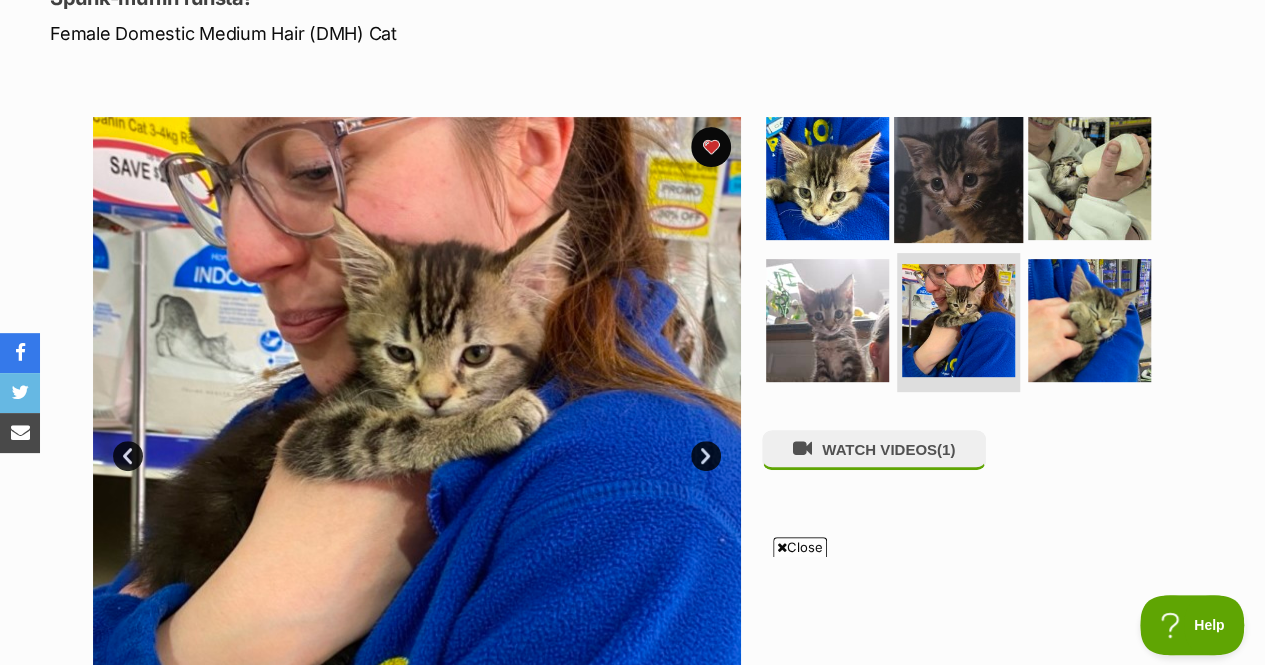 click at bounding box center (958, 178) 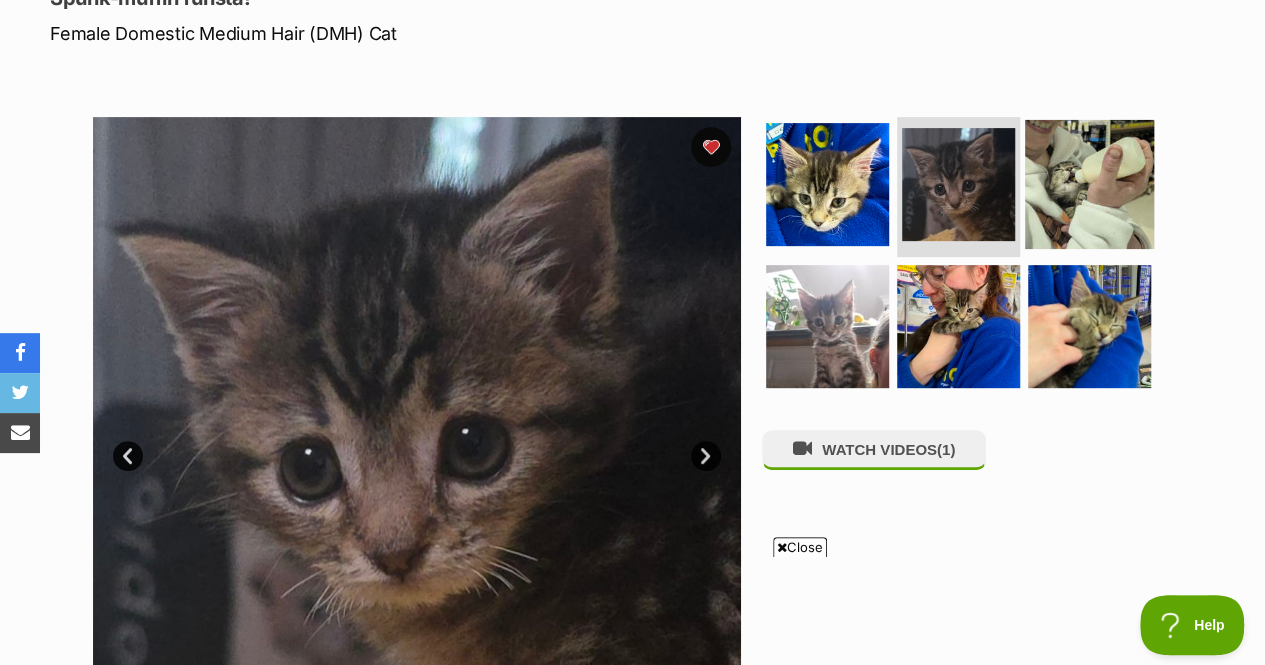 click at bounding box center [1089, 184] 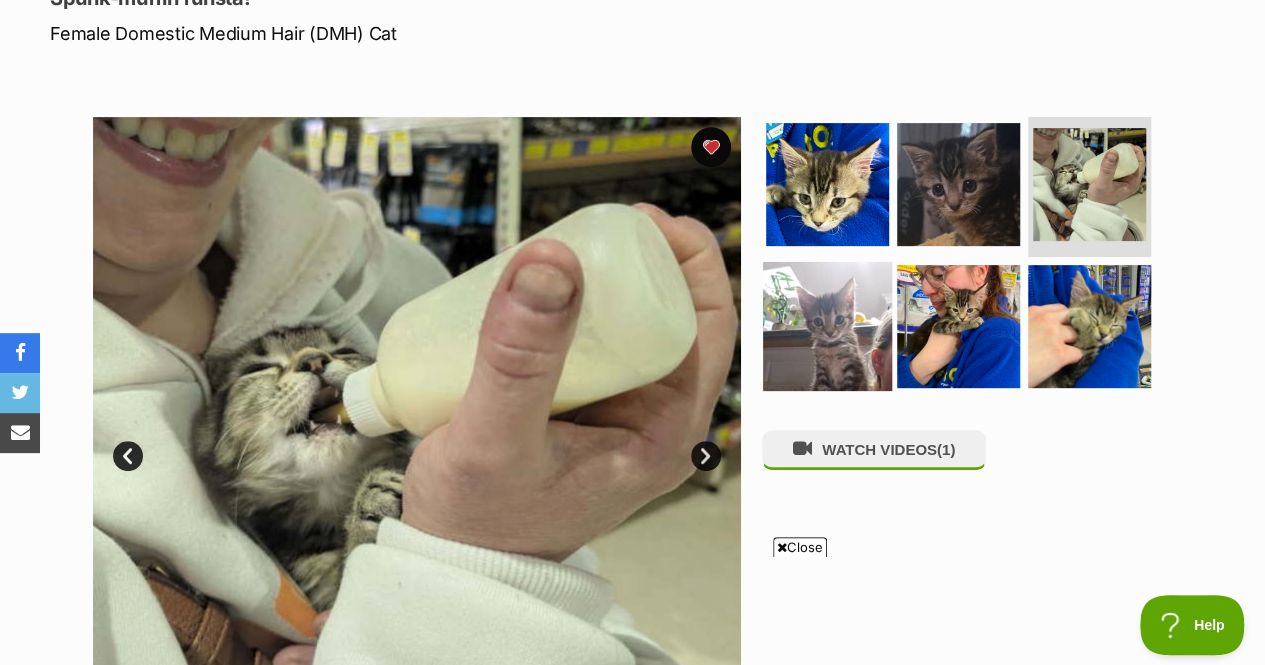 click at bounding box center (827, 325) 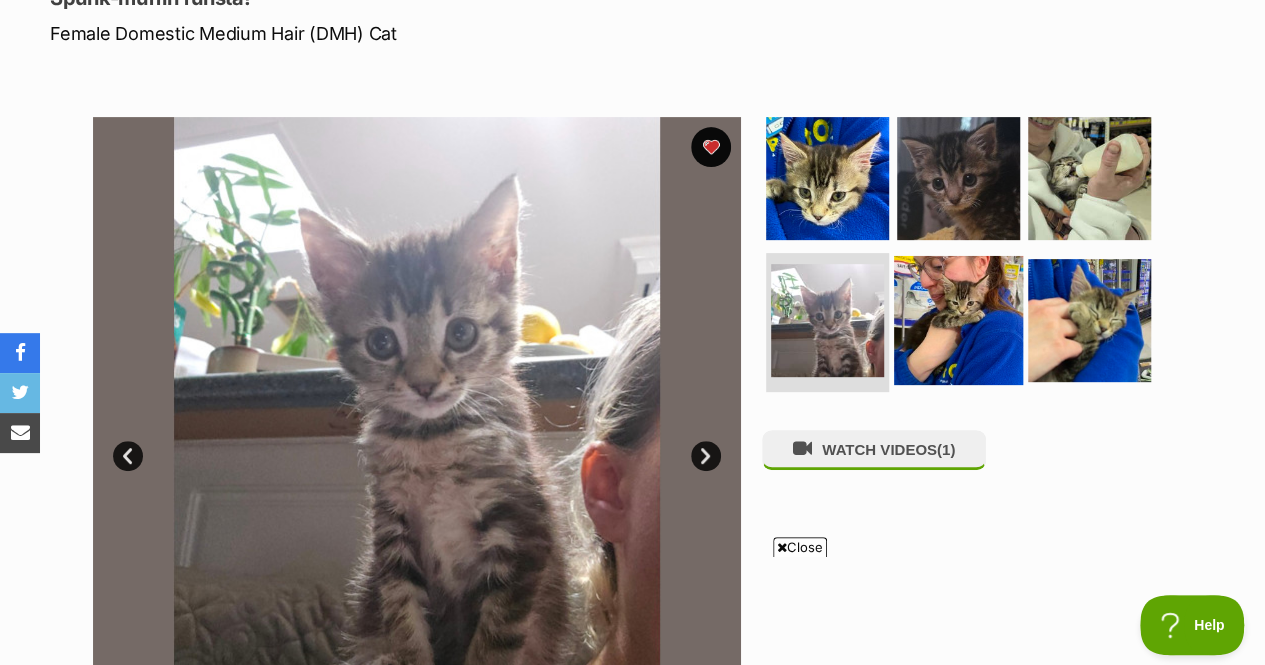 click at bounding box center [958, 319] 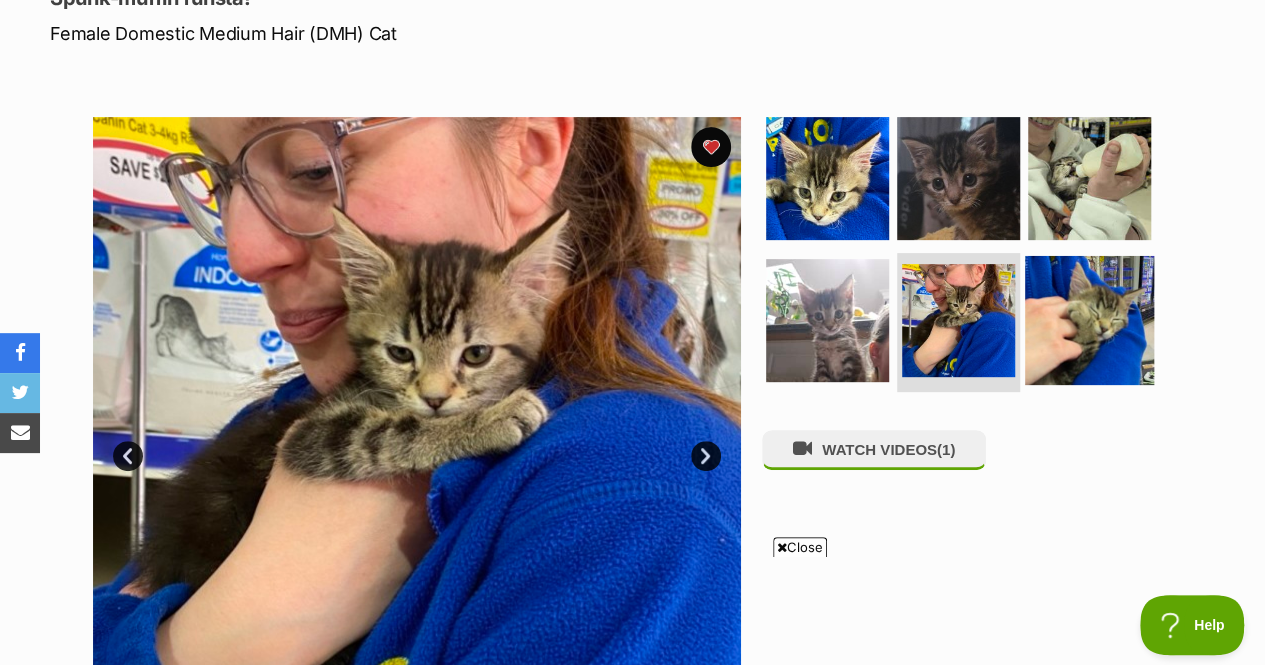 click at bounding box center (1089, 319) 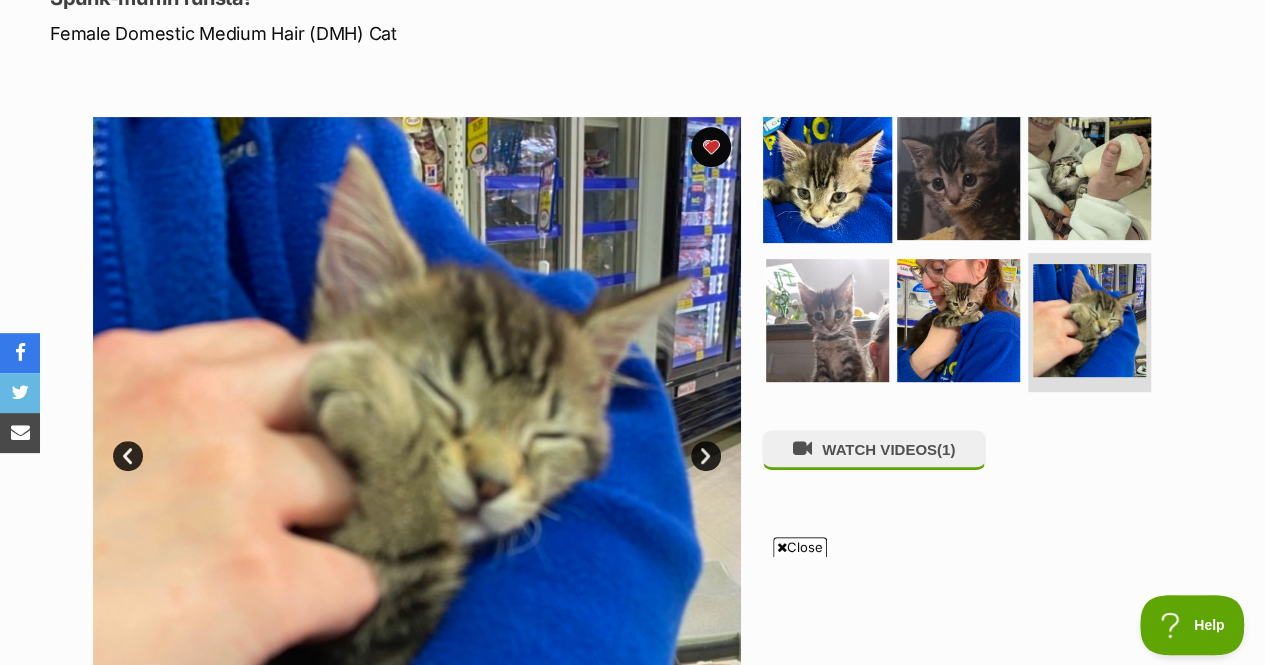 click at bounding box center (827, 178) 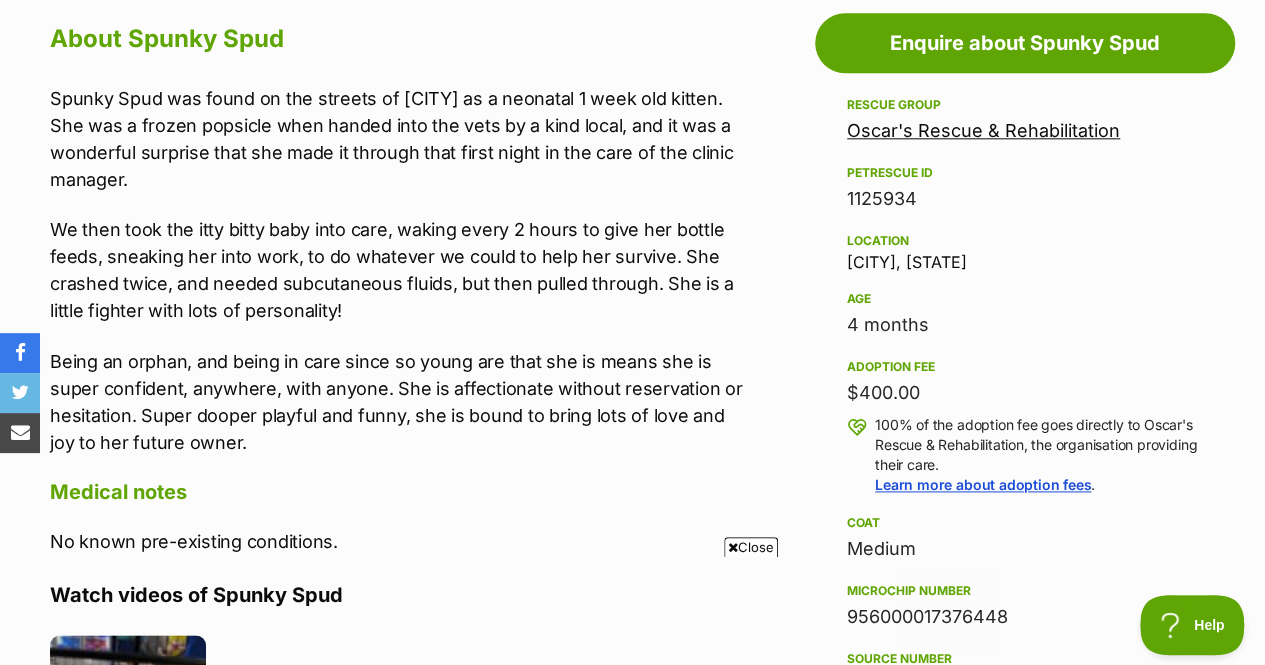 scroll, scrollTop: 1144, scrollLeft: 0, axis: vertical 